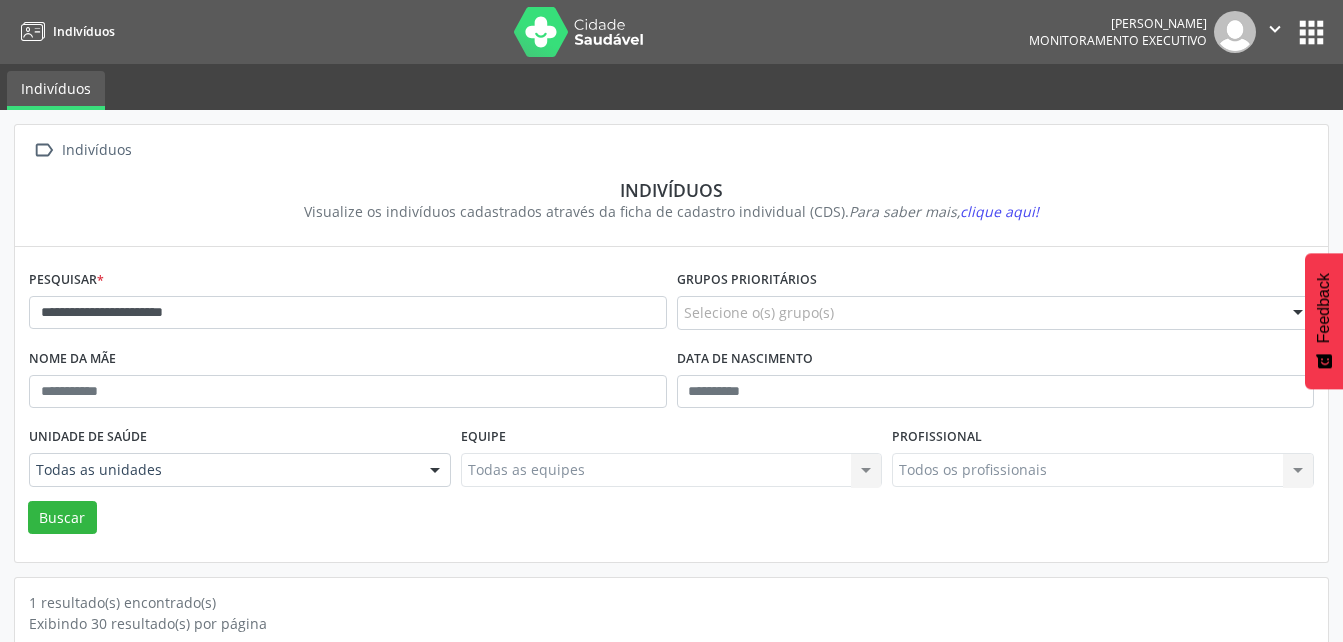 scroll, scrollTop: 174, scrollLeft: 0, axis: vertical 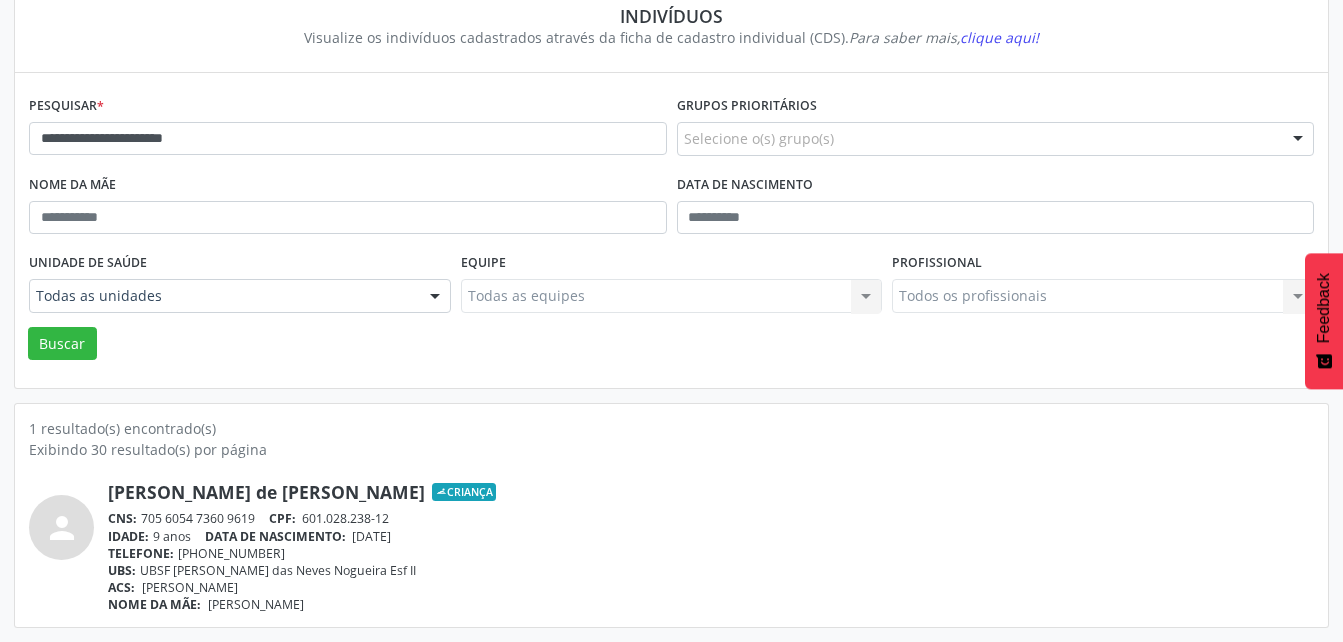 click on "**********" at bounding box center (671, 225) 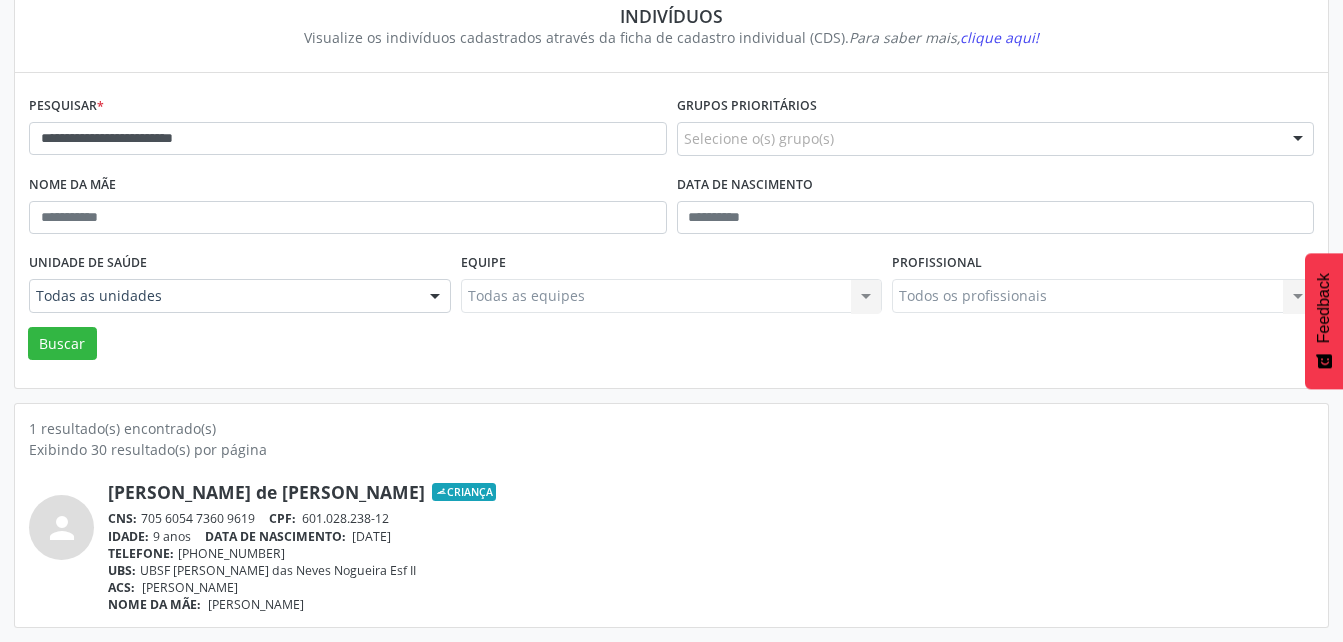 click on "Buscar" at bounding box center [62, 344] 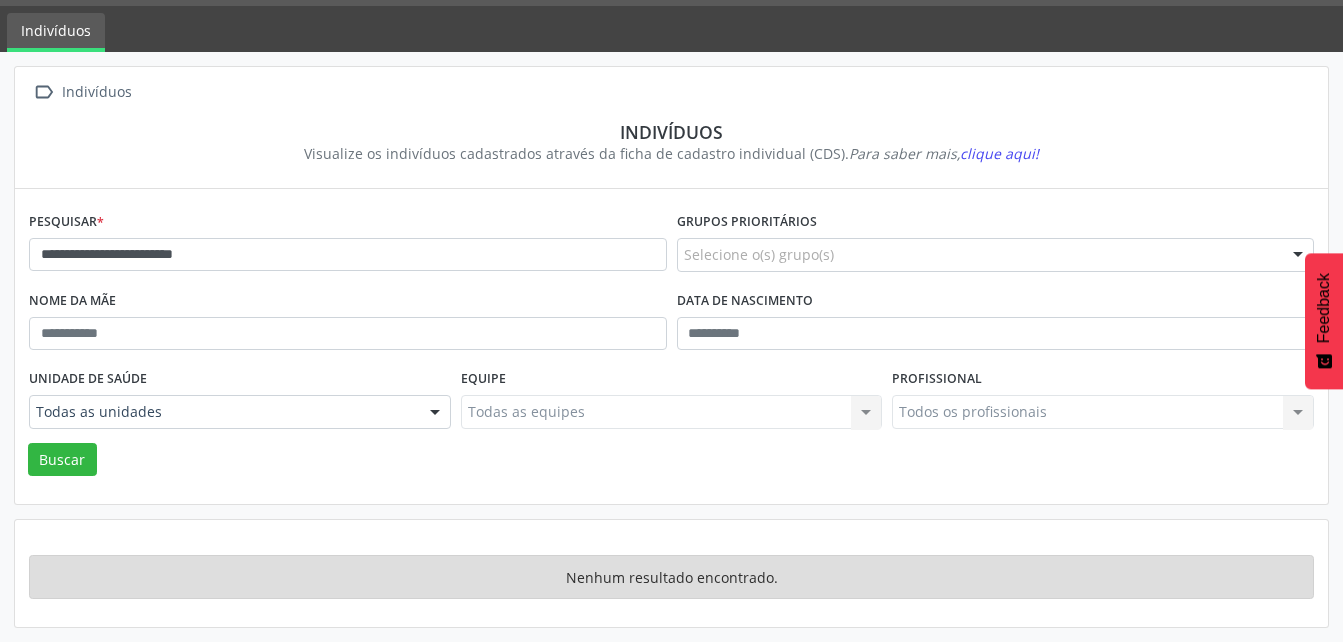 scroll, scrollTop: 58, scrollLeft: 0, axis: vertical 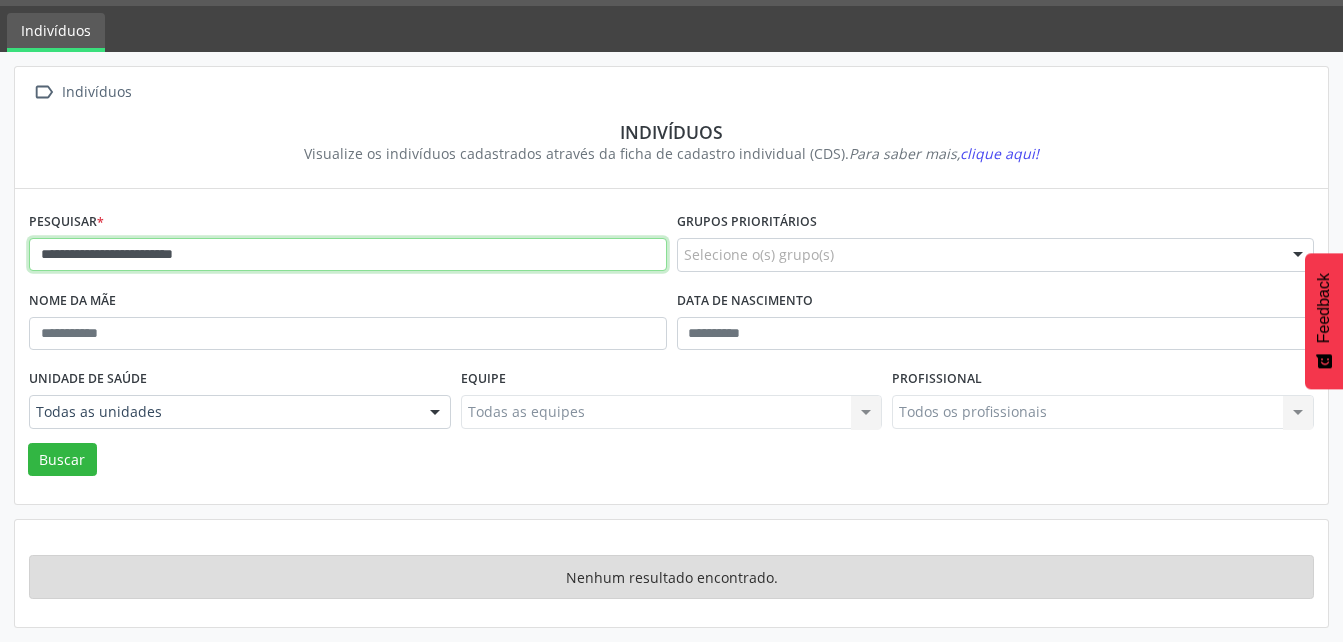 click on "**********" at bounding box center [348, 255] 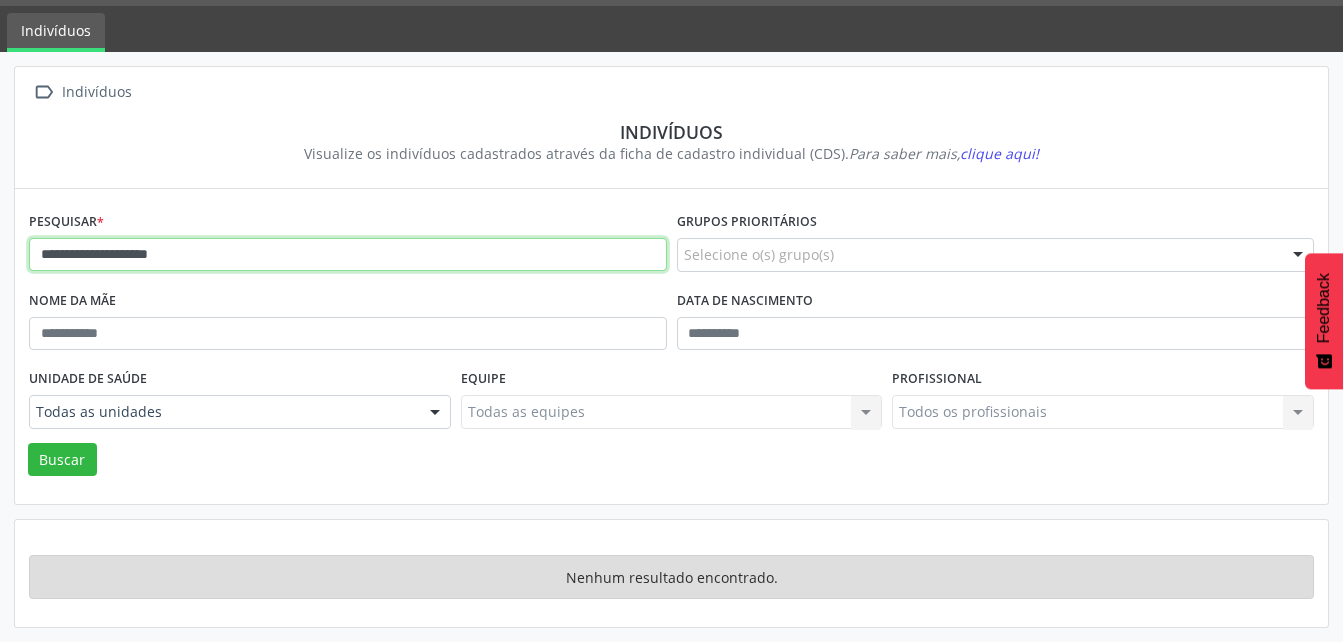 click on "Buscar" at bounding box center (62, 460) 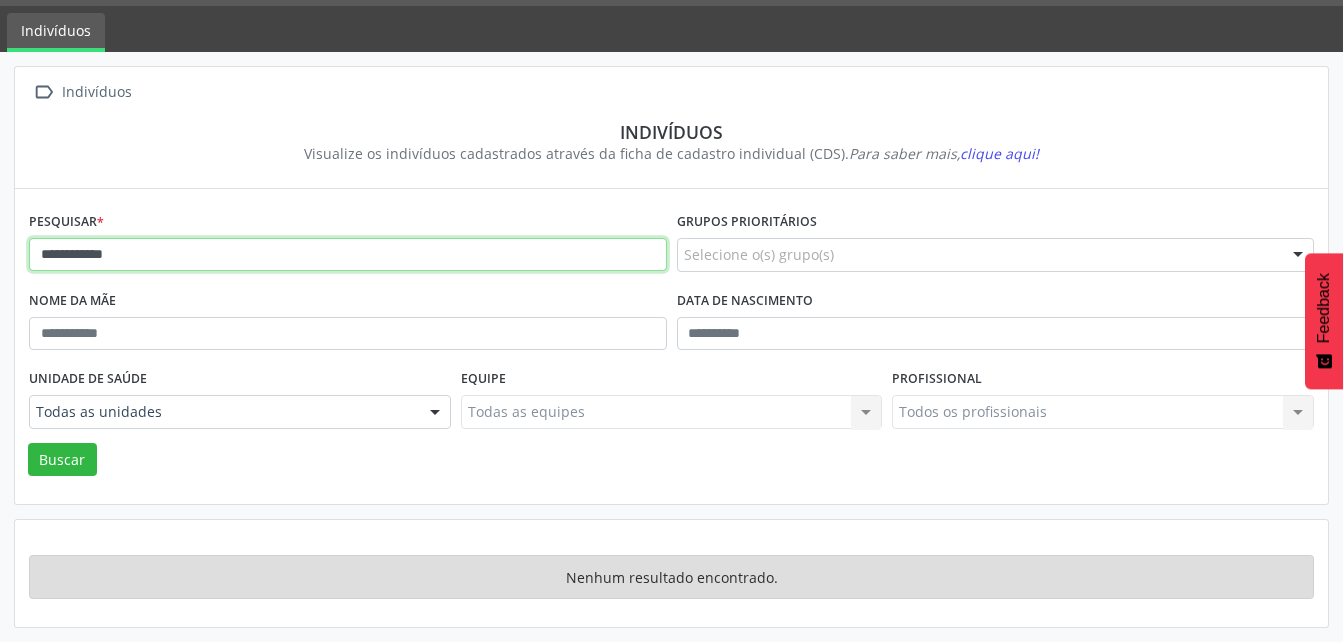 click on "Buscar" at bounding box center [62, 460] 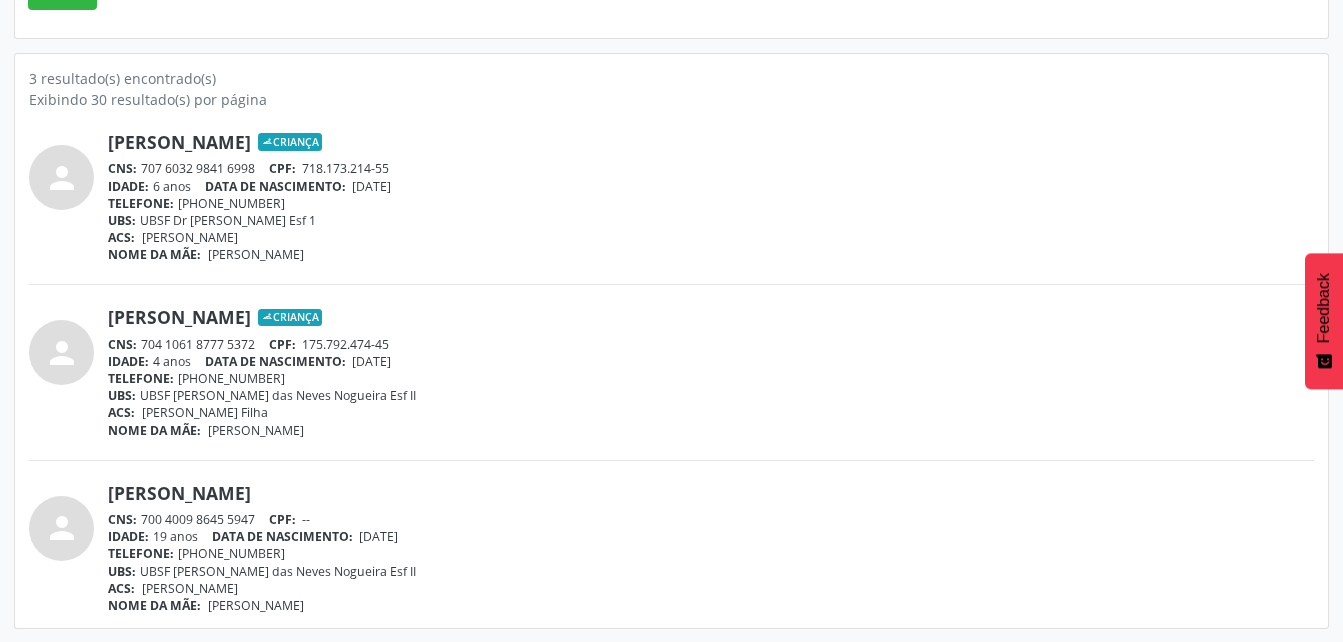 scroll, scrollTop: 525, scrollLeft: 0, axis: vertical 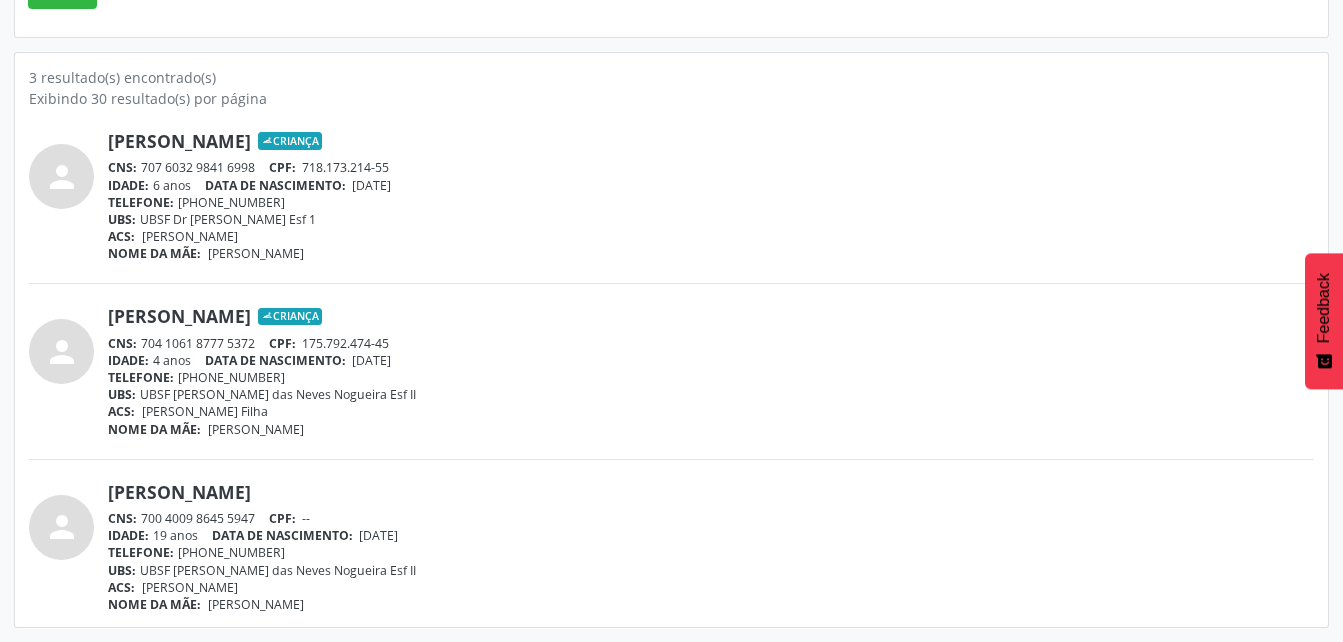 drag, startPoint x: 143, startPoint y: 171, endPoint x: 255, endPoint y: 170, distance: 112.00446 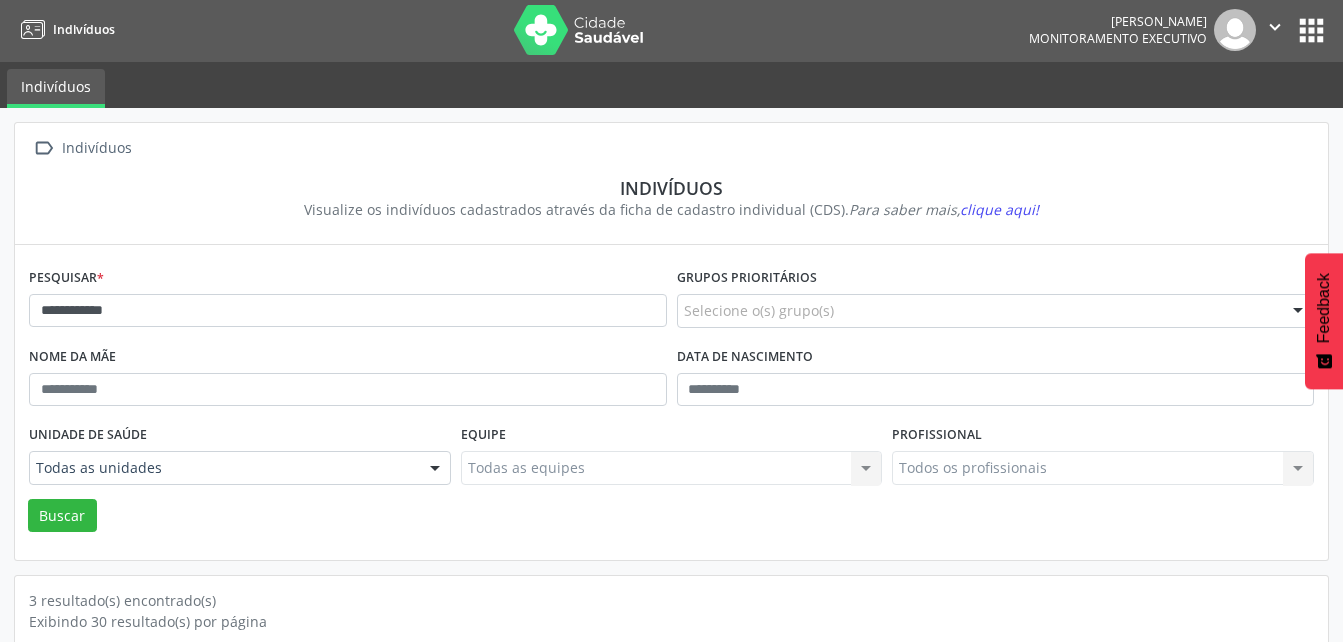 scroll, scrollTop: 0, scrollLeft: 0, axis: both 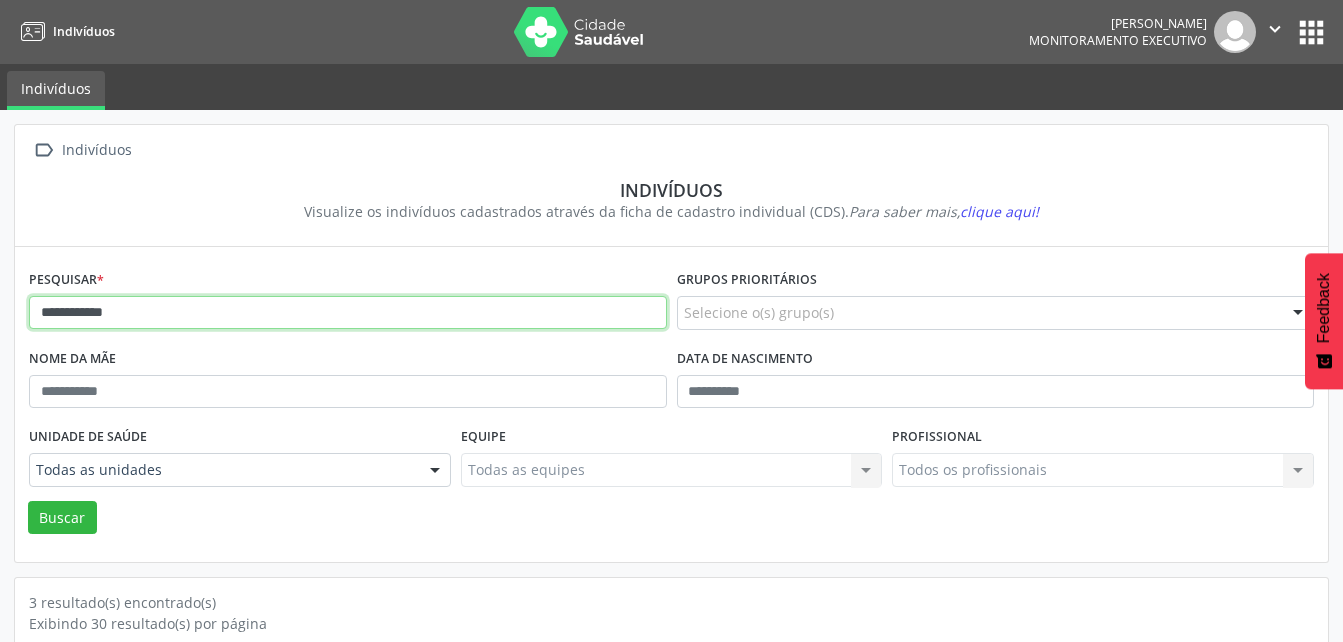 drag, startPoint x: 123, startPoint y: 320, endPoint x: -4, endPoint y: 352, distance: 130.96947 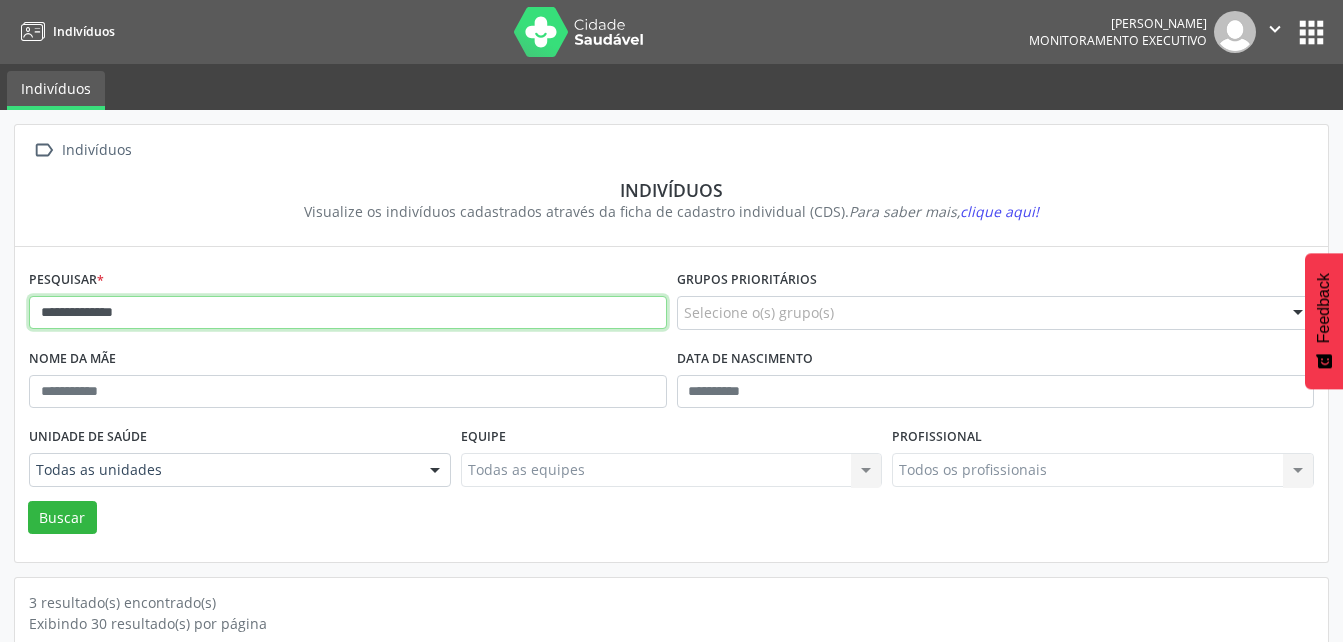 click on "Buscar" at bounding box center (62, 518) 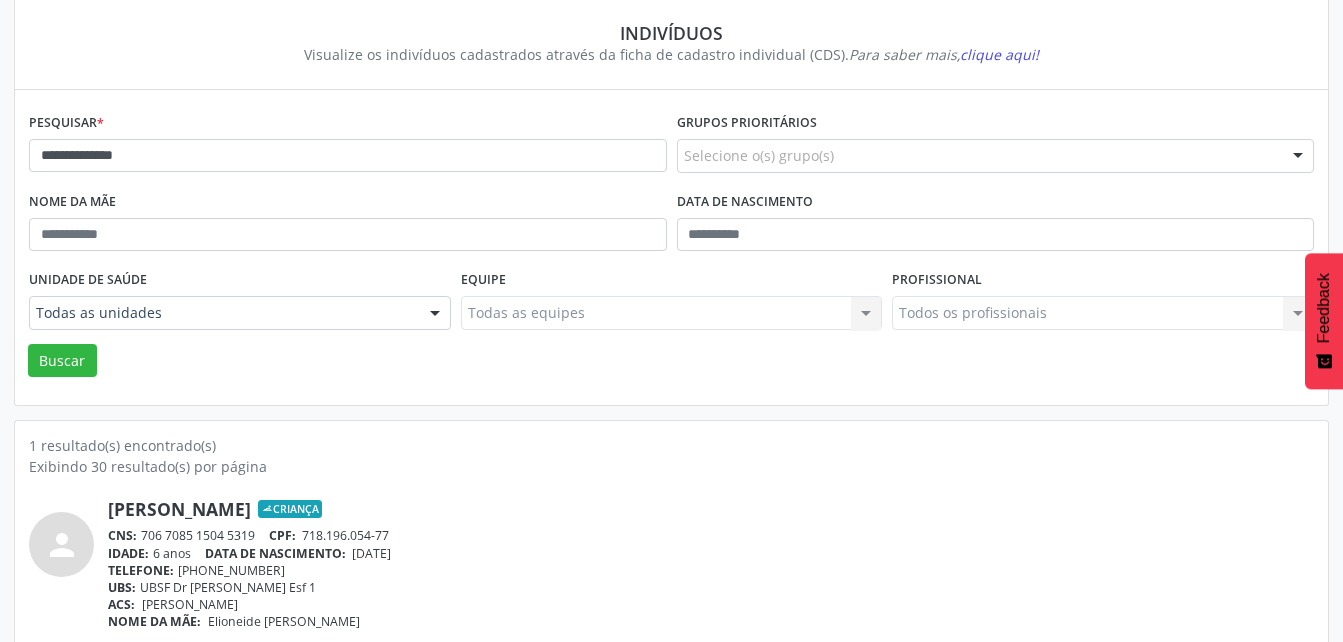 scroll, scrollTop: 174, scrollLeft: 0, axis: vertical 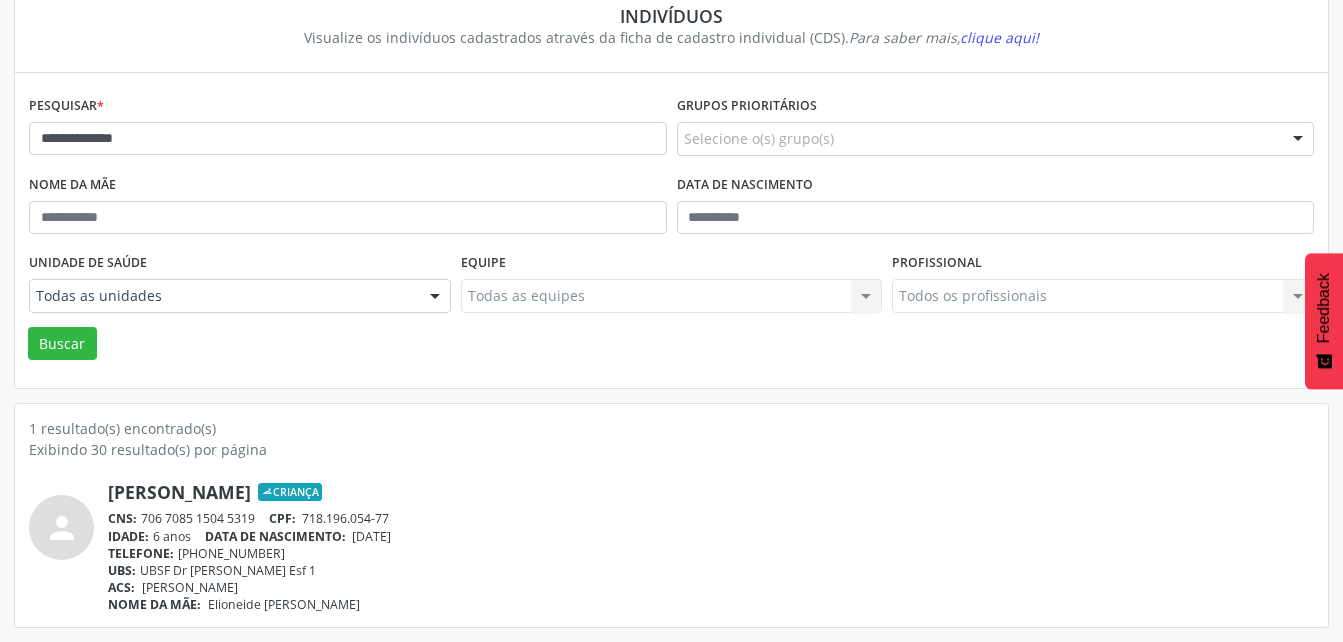 drag, startPoint x: 146, startPoint y: 519, endPoint x: 255, endPoint y: 516, distance: 109.041275 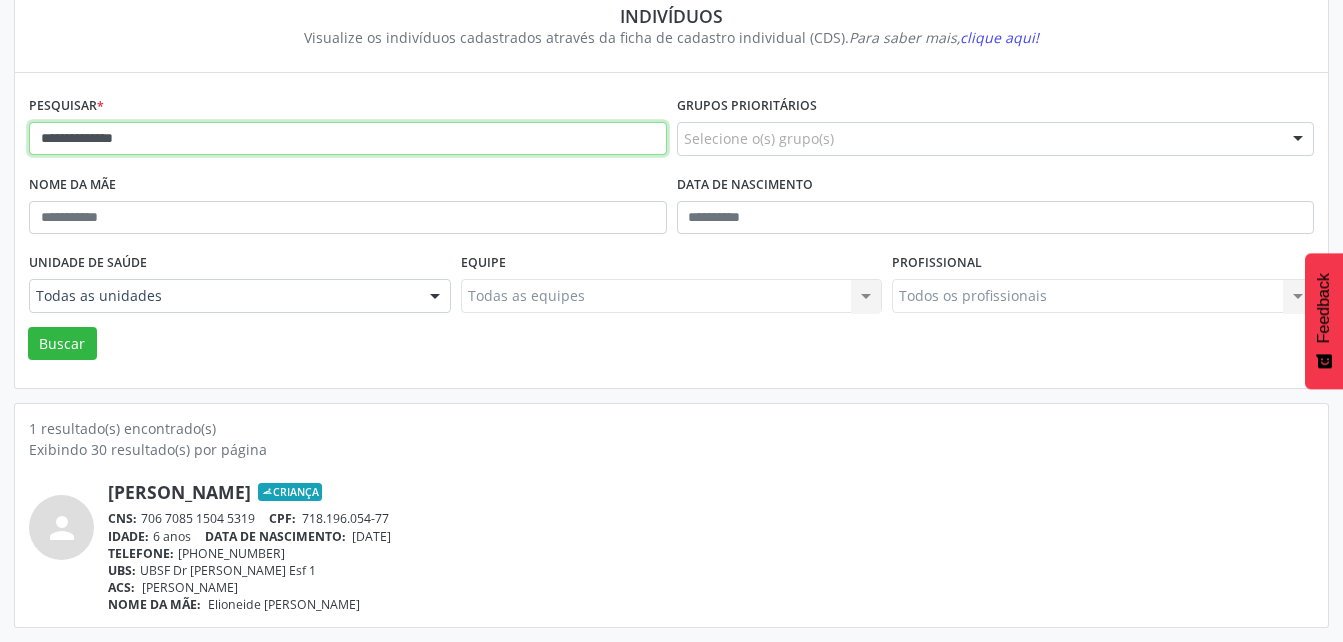 drag, startPoint x: 132, startPoint y: 143, endPoint x: -4, endPoint y: 192, distance: 144.55795 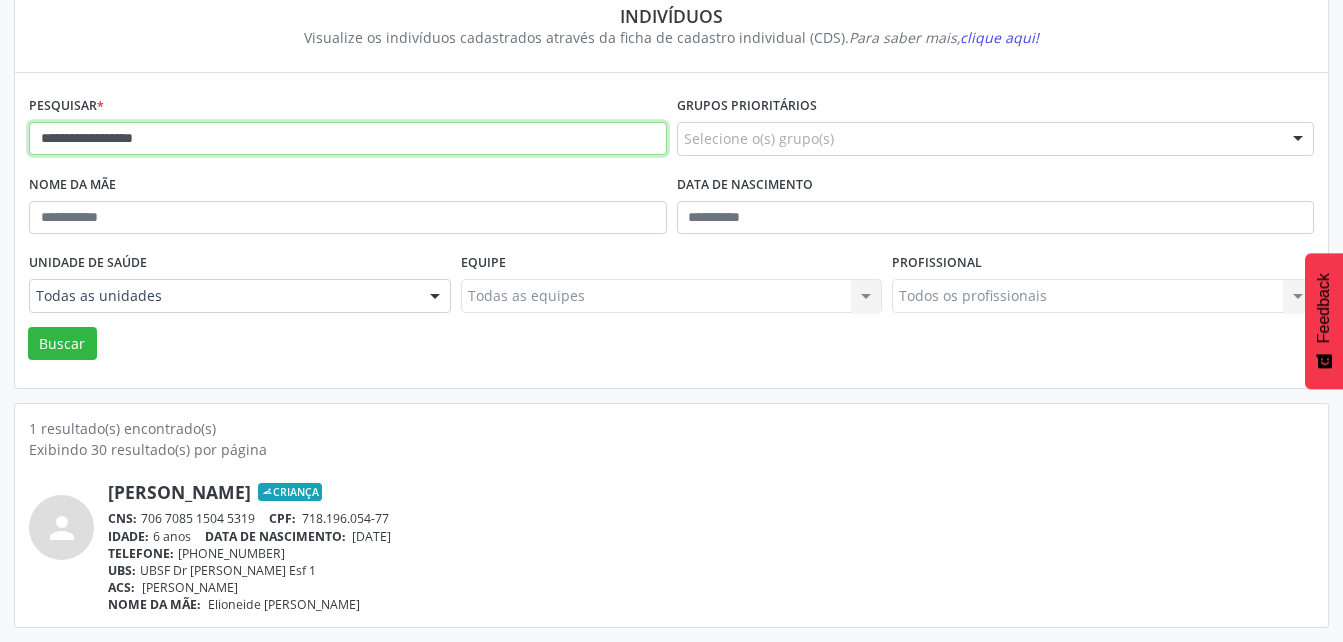 click on "Buscar" at bounding box center (62, 344) 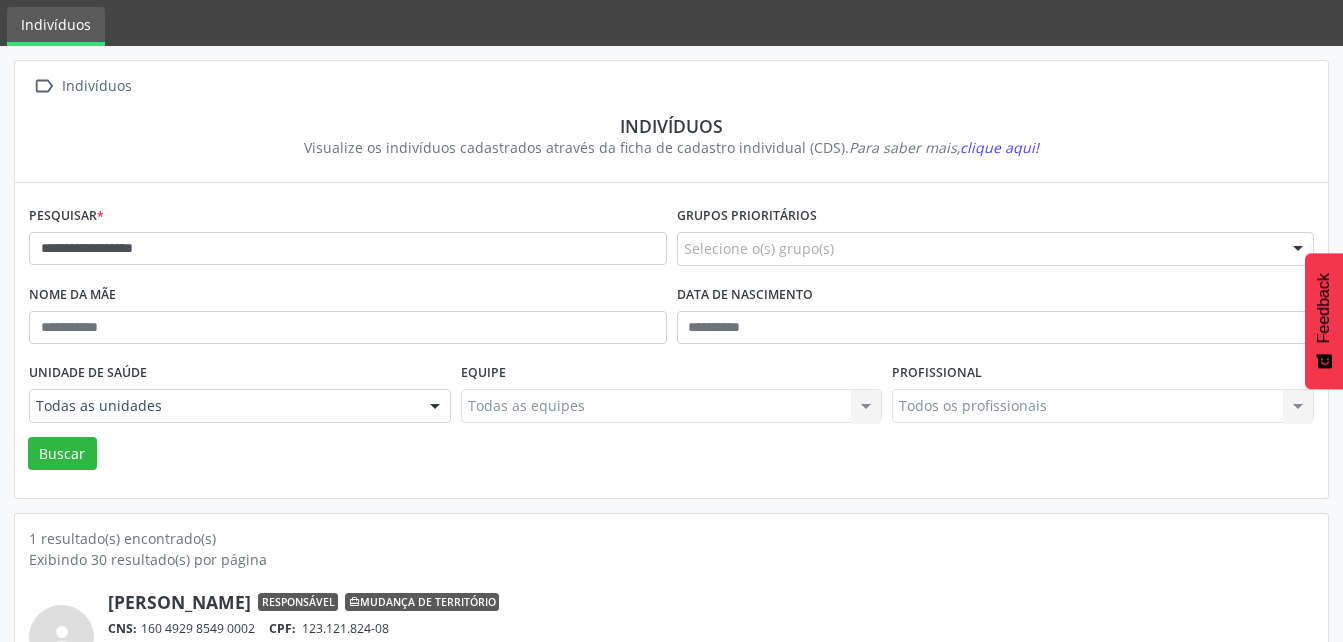 scroll, scrollTop: 174, scrollLeft: 0, axis: vertical 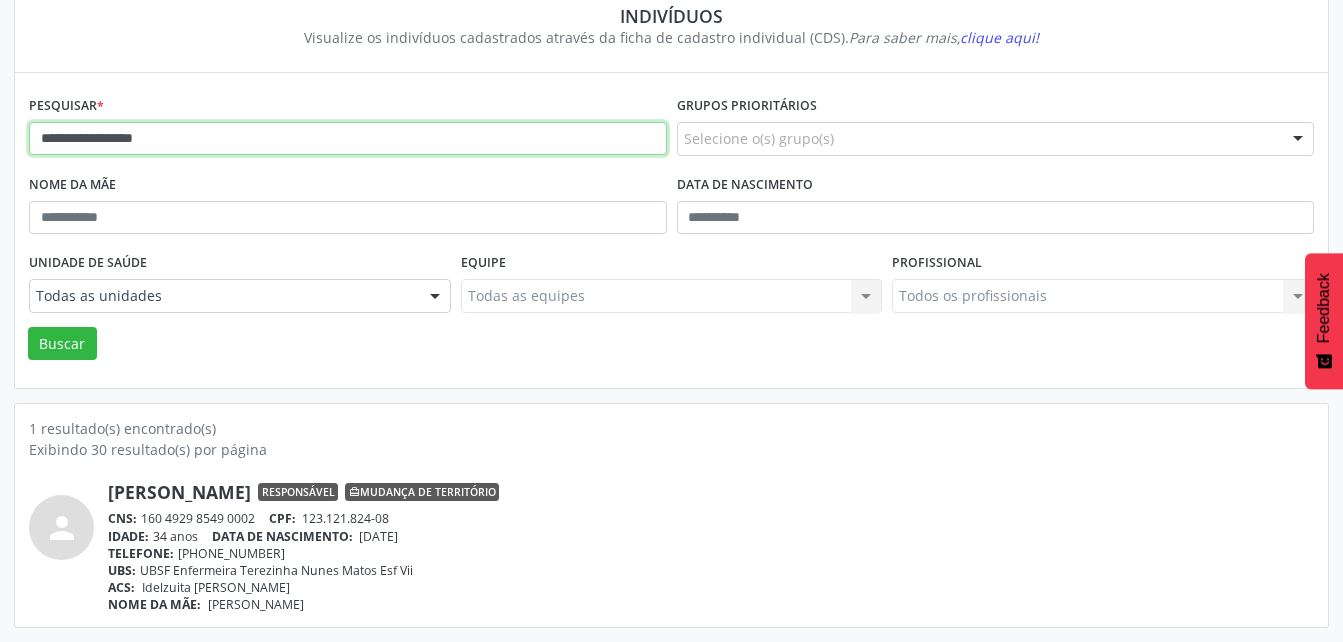 click on "**********" at bounding box center (348, 139) 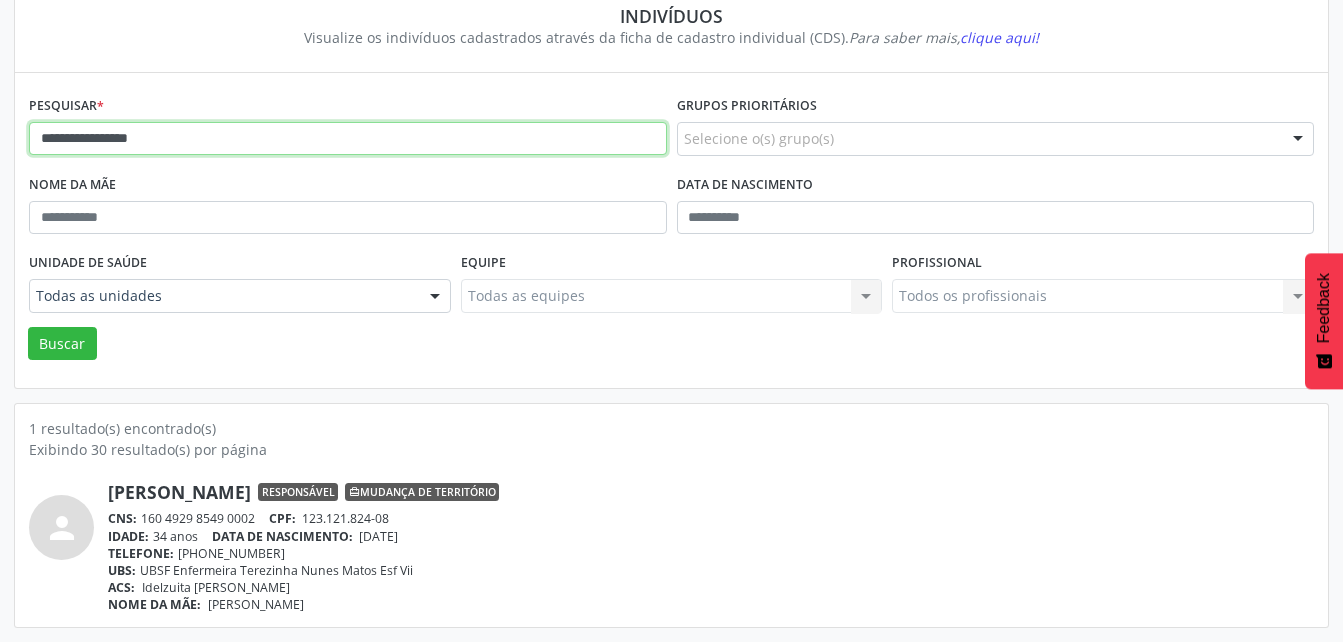 click on "Buscar" at bounding box center [62, 344] 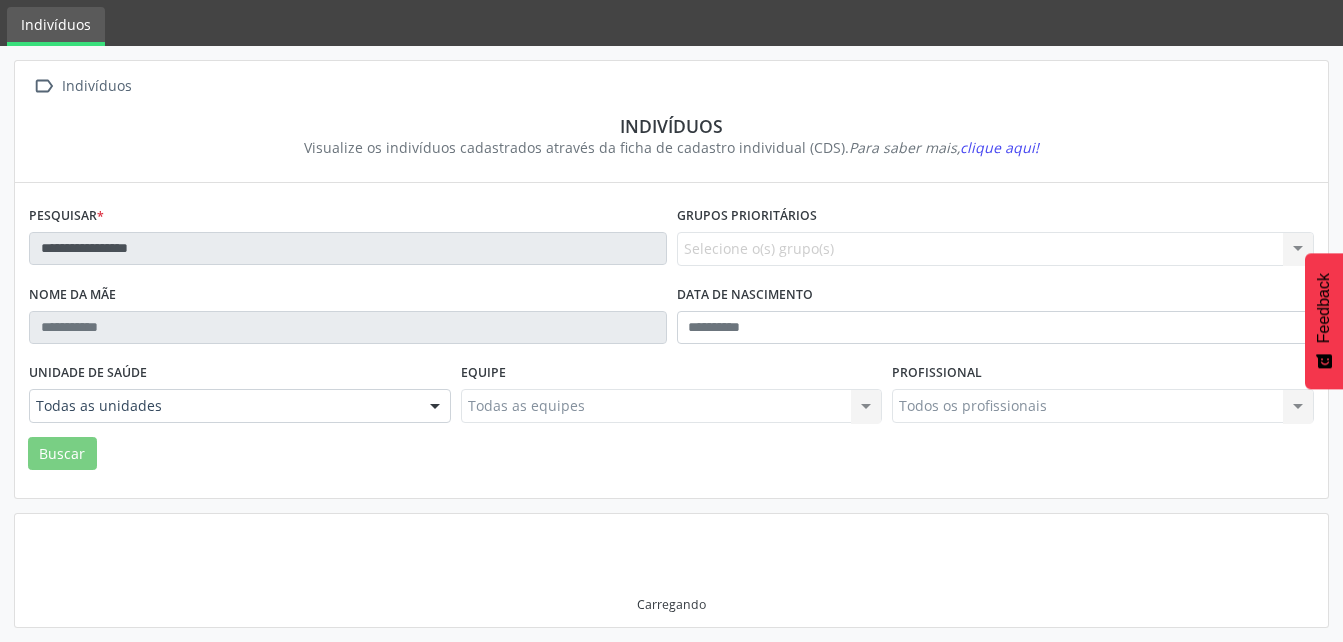 scroll, scrollTop: 58, scrollLeft: 0, axis: vertical 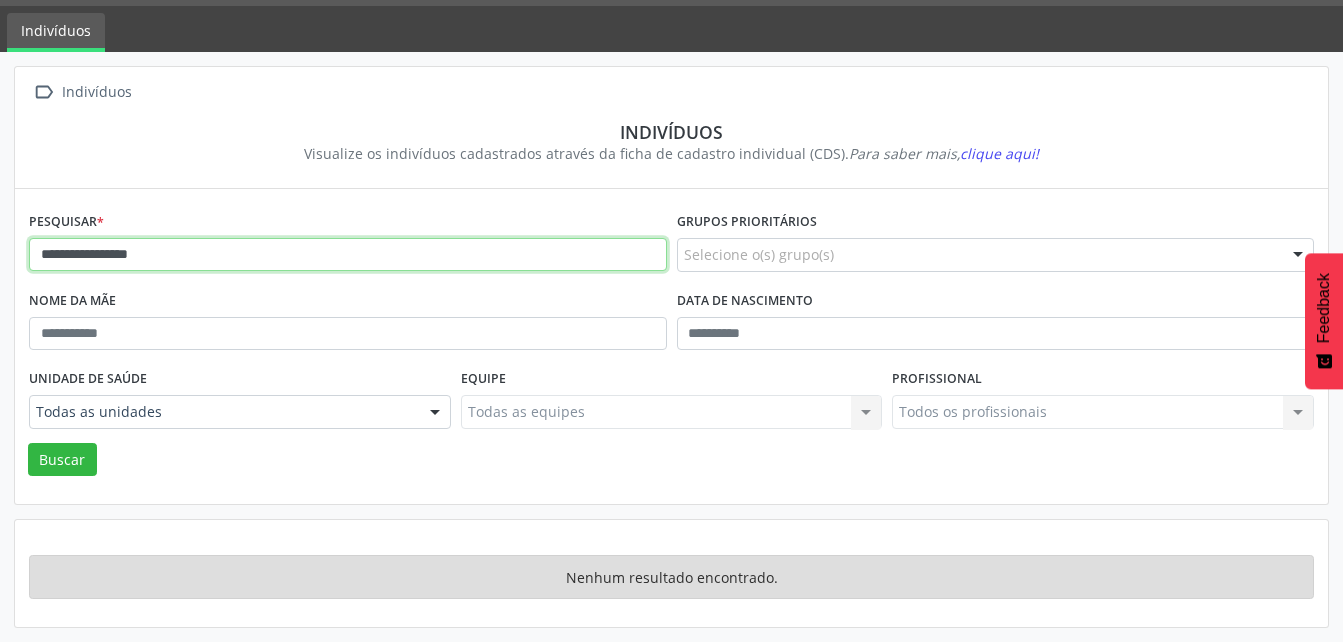 click on "**********" at bounding box center [348, 255] 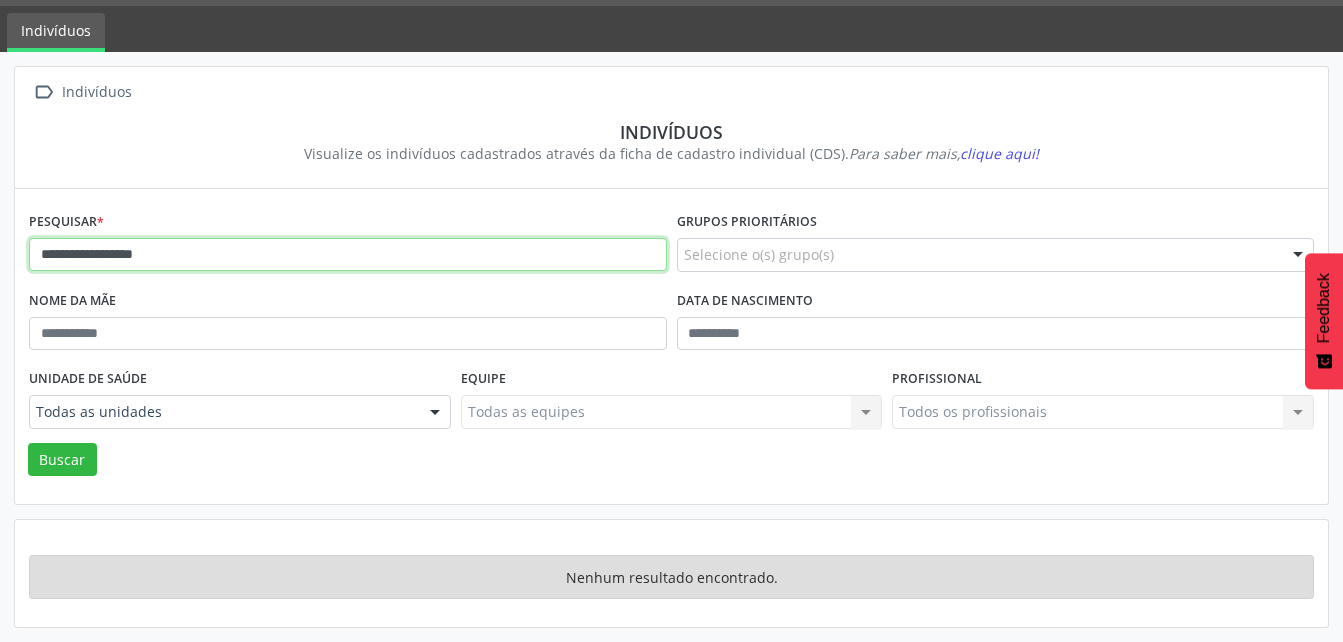 click on "Buscar" at bounding box center [62, 460] 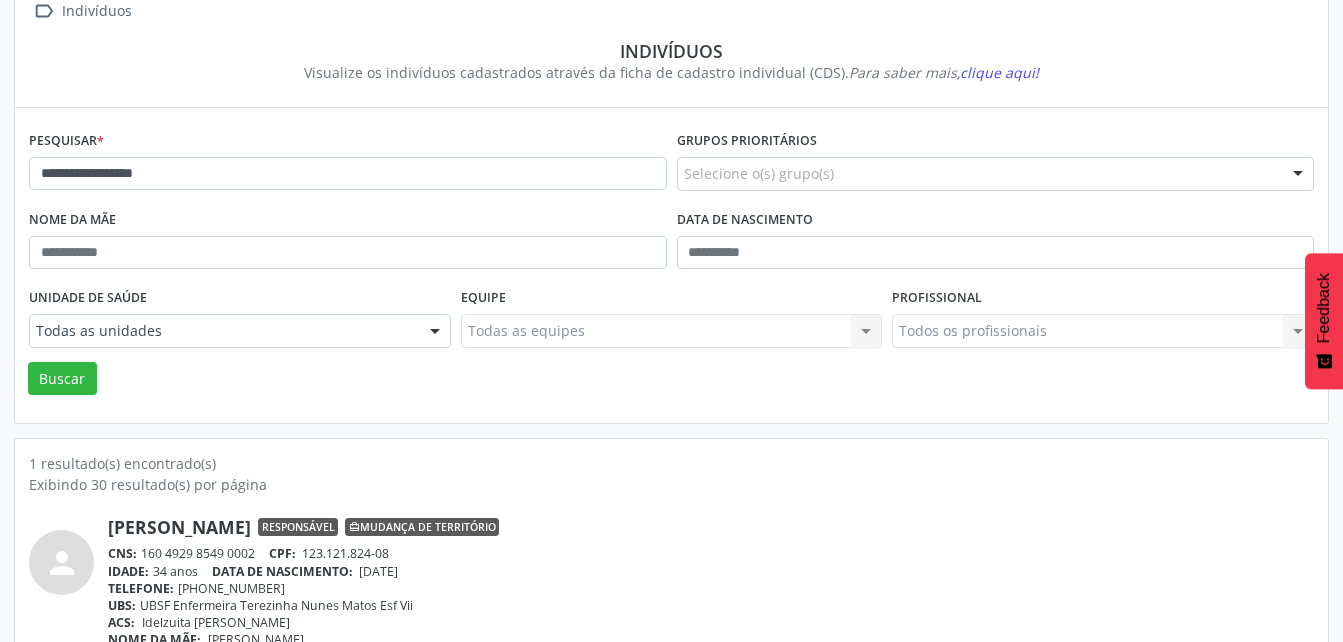 scroll, scrollTop: 174, scrollLeft: 0, axis: vertical 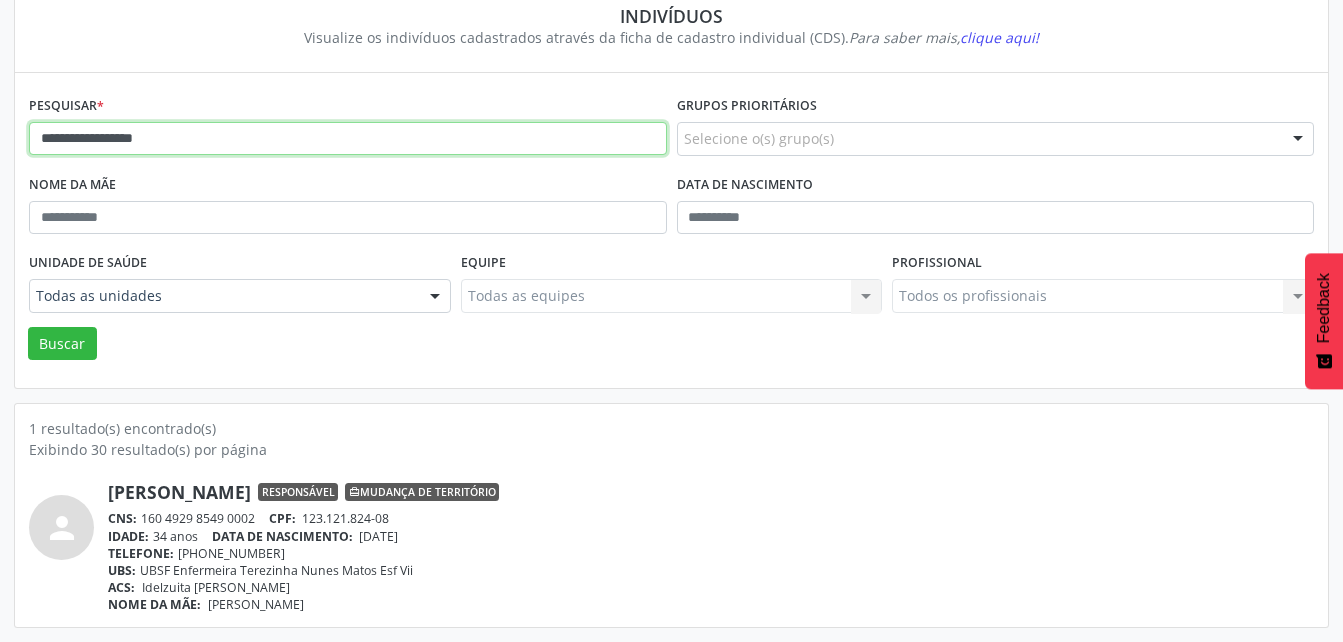 drag, startPoint x: 185, startPoint y: 145, endPoint x: -4, endPoint y: 163, distance: 189.85521 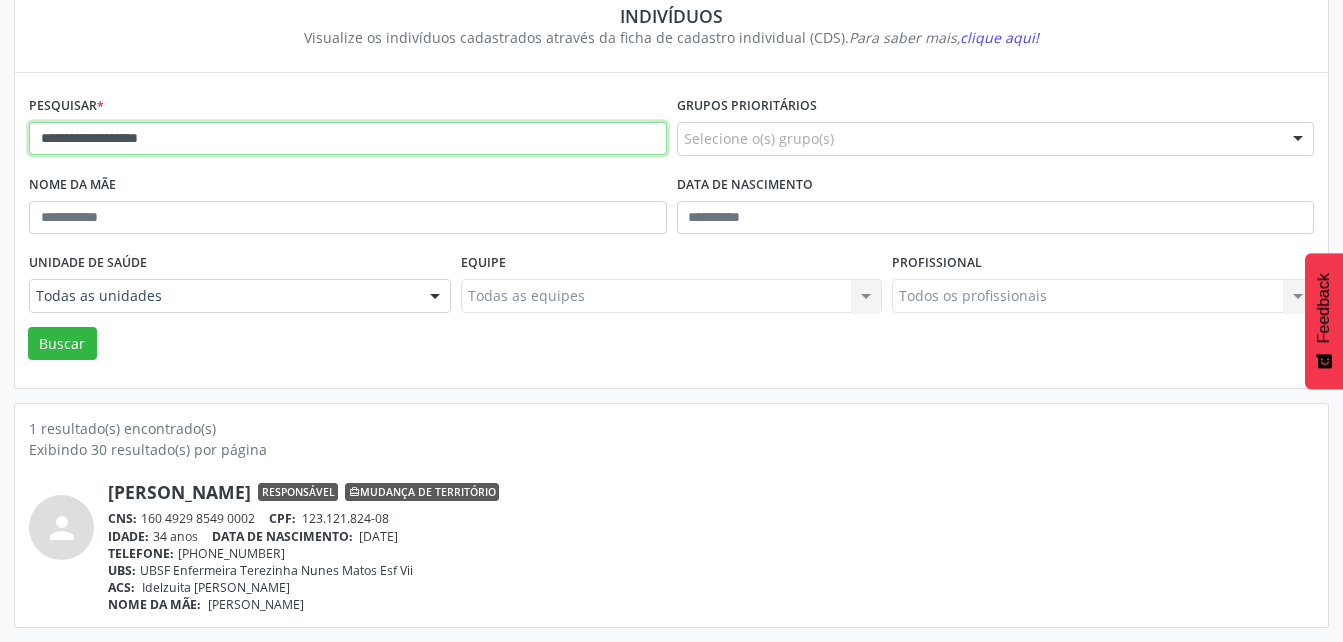click on "Buscar" at bounding box center (62, 344) 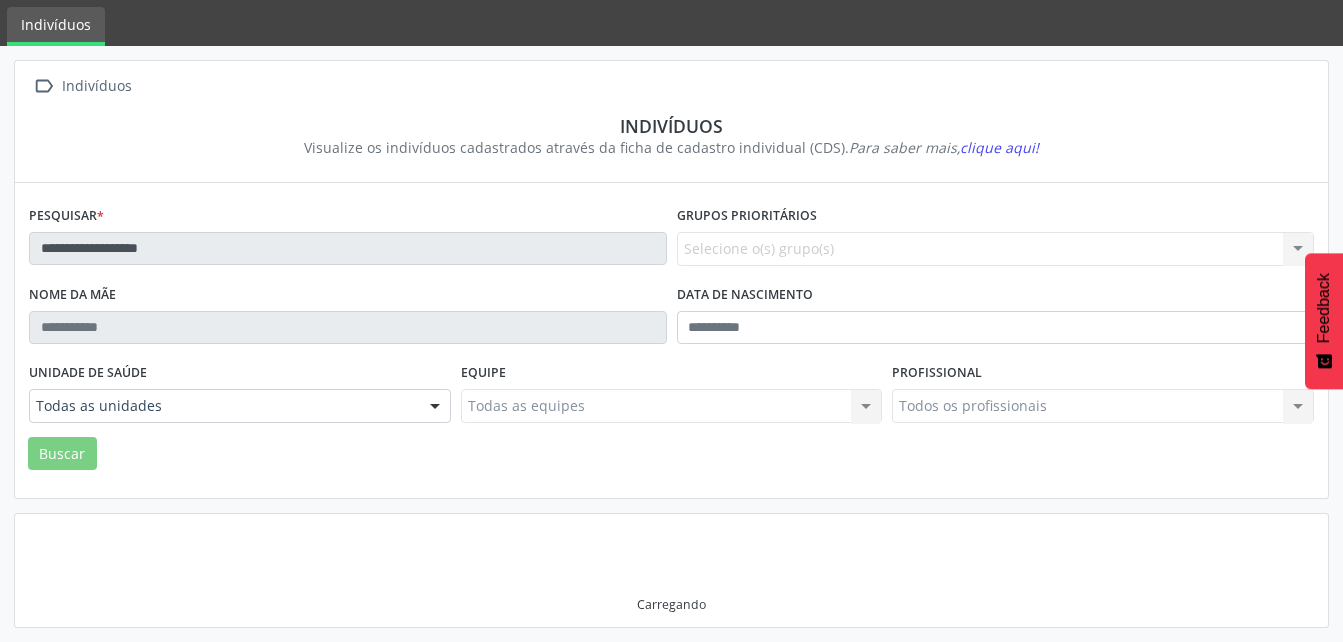 scroll, scrollTop: 174, scrollLeft: 0, axis: vertical 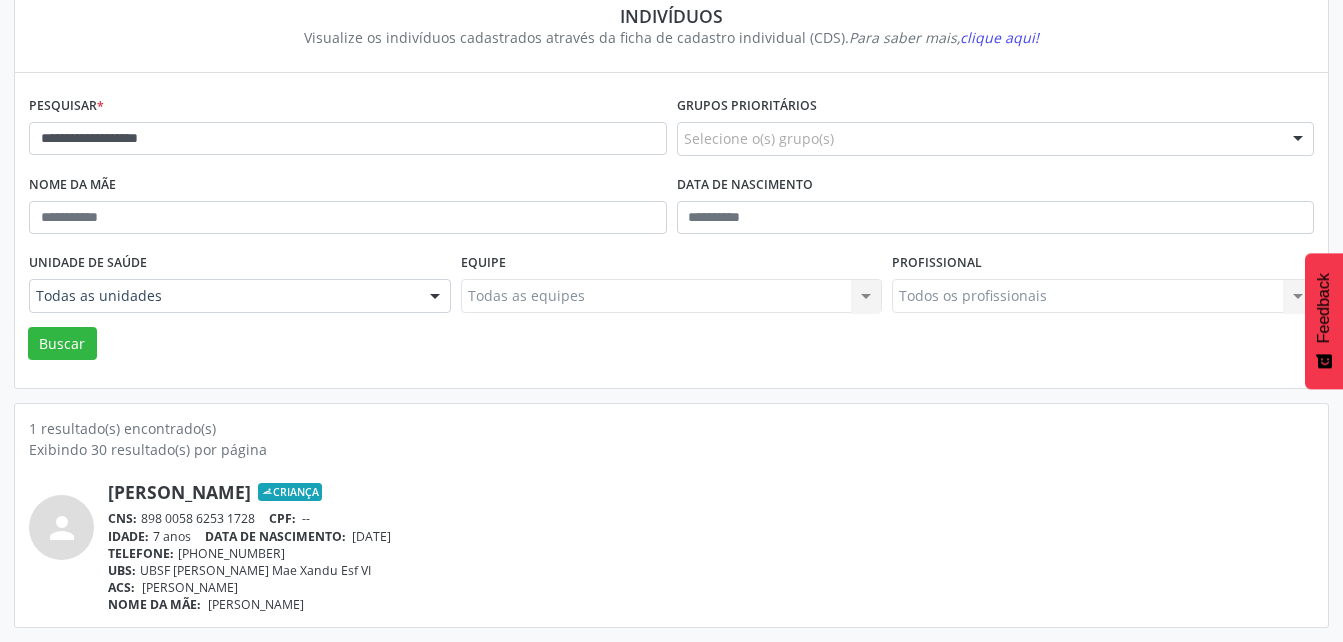 drag, startPoint x: 146, startPoint y: 516, endPoint x: 259, endPoint y: 515, distance: 113.004425 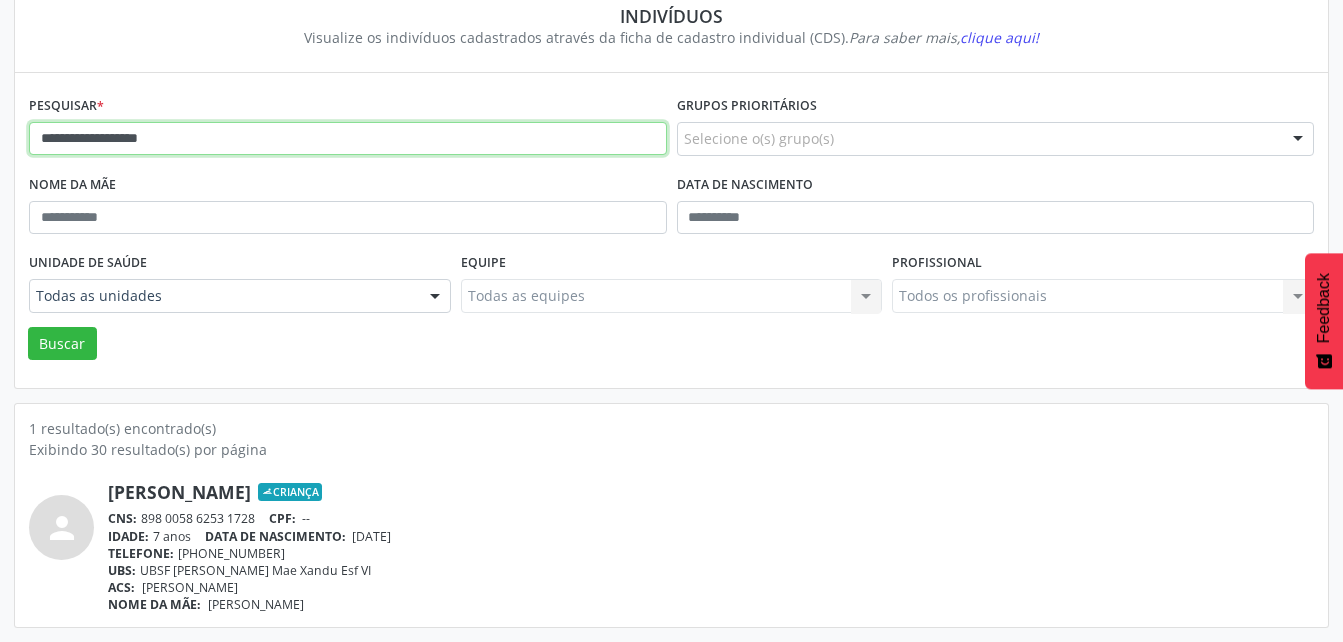drag, startPoint x: 76, startPoint y: 131, endPoint x: -4, endPoint y: 139, distance: 80.399 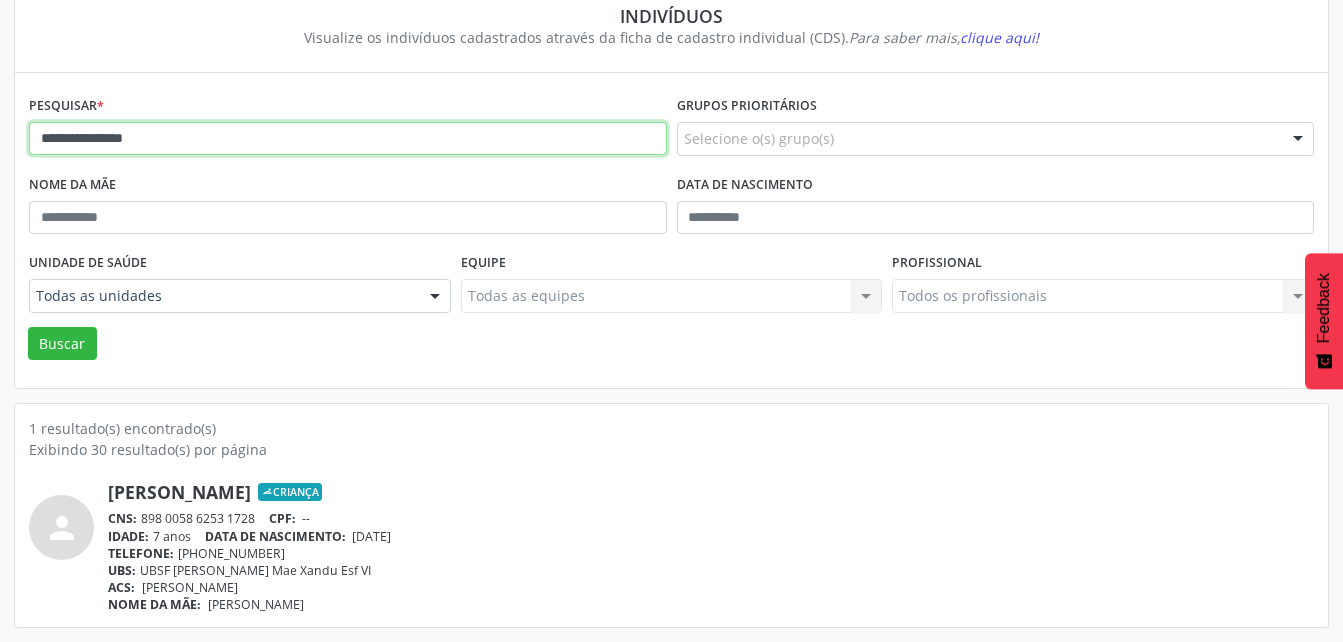 click on "Buscar" at bounding box center [62, 344] 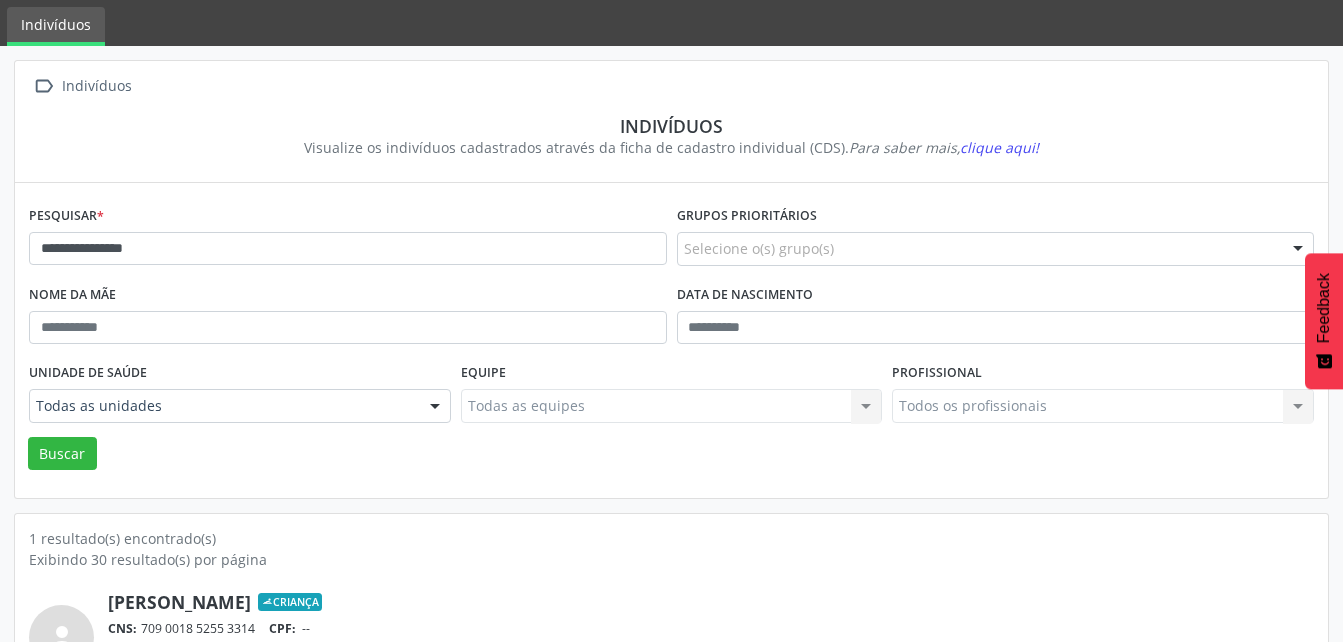 scroll, scrollTop: 174, scrollLeft: 0, axis: vertical 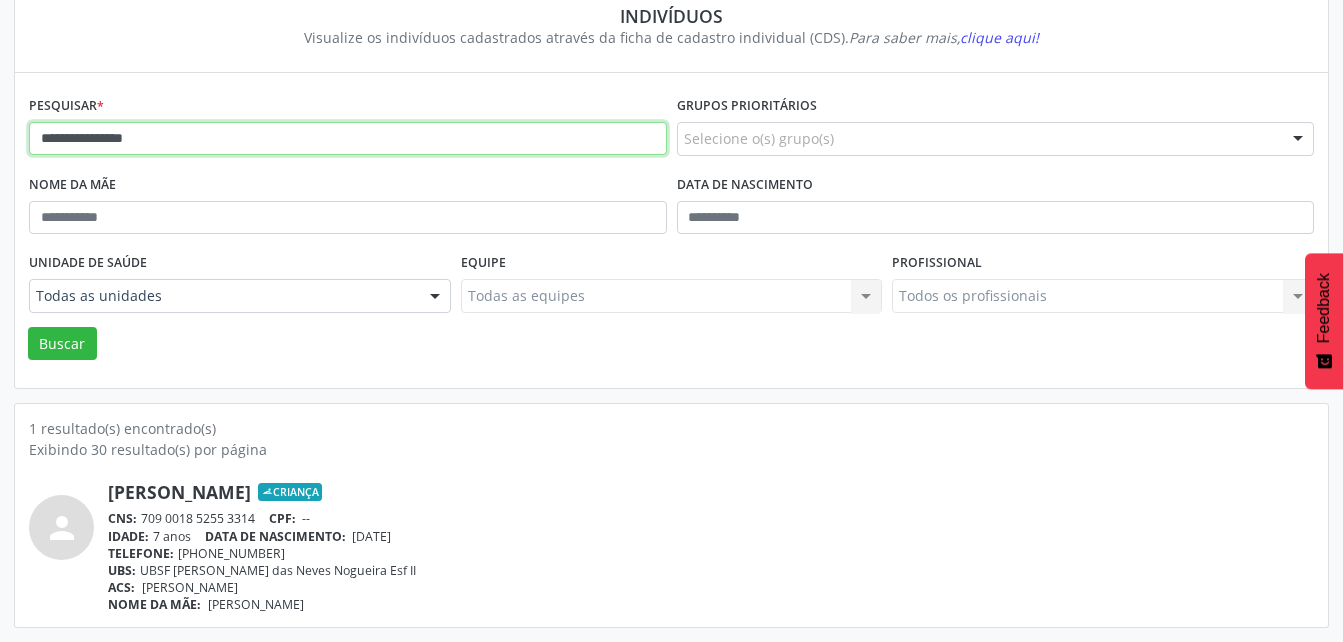 drag, startPoint x: 199, startPoint y: 153, endPoint x: -4, endPoint y: 179, distance: 204.65825 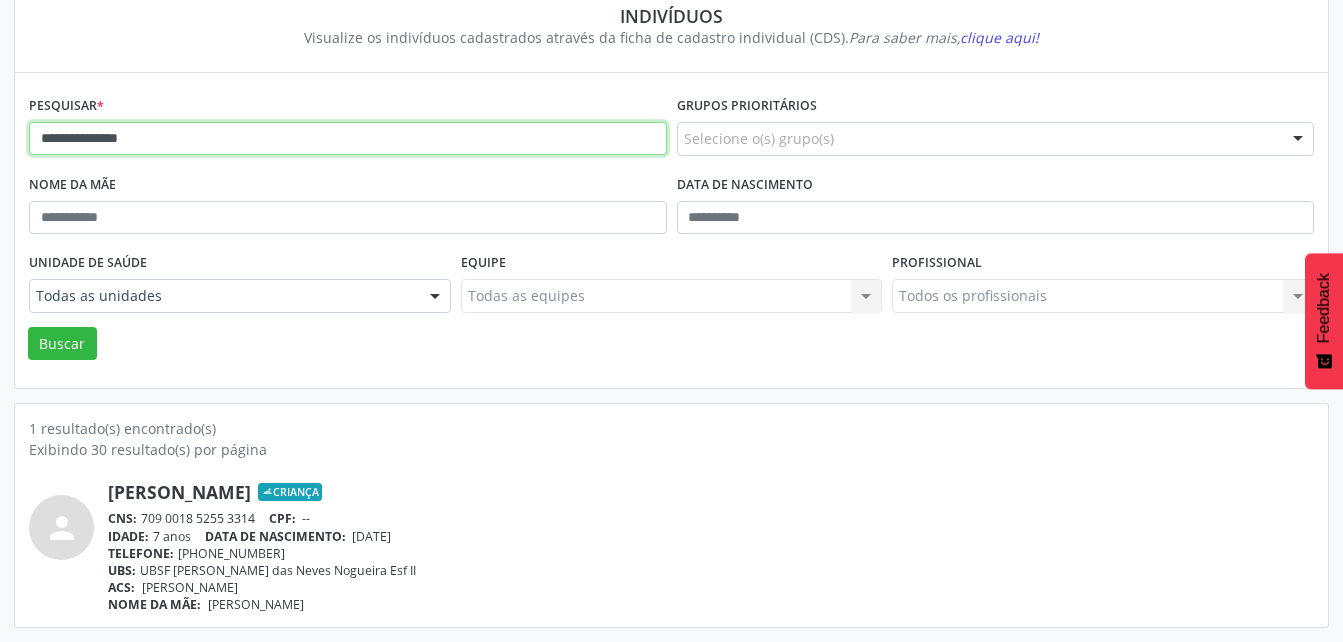 click on "Buscar" at bounding box center (62, 344) 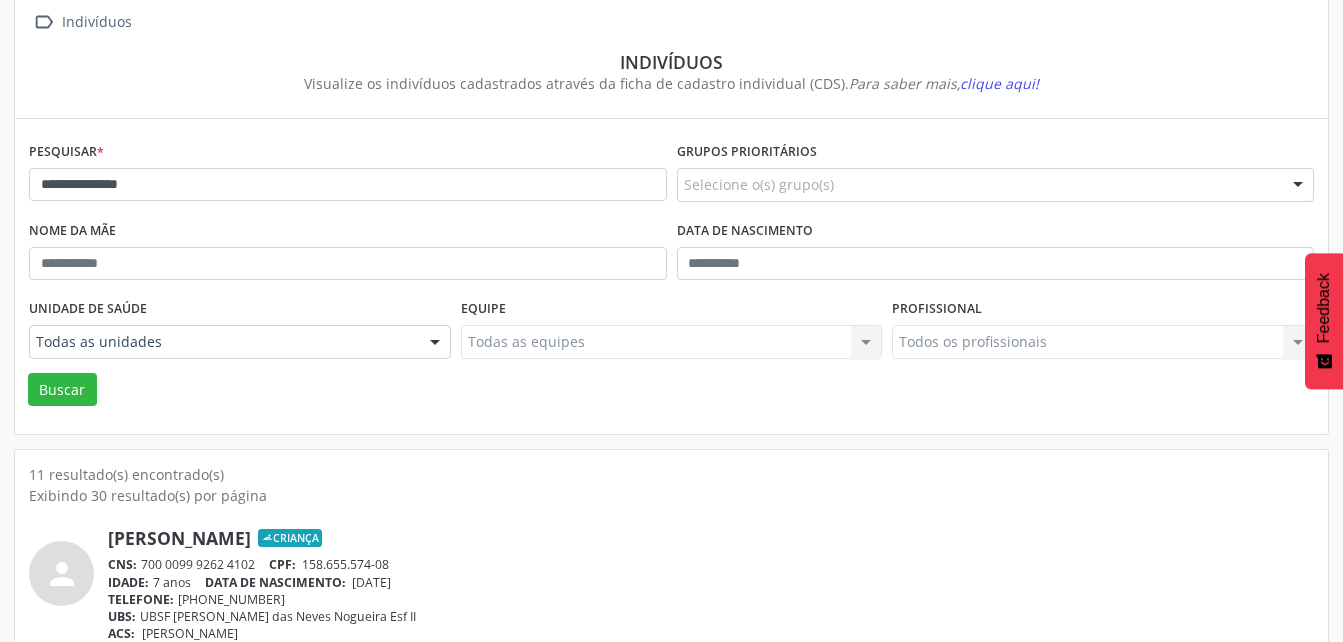 scroll, scrollTop: 0, scrollLeft: 0, axis: both 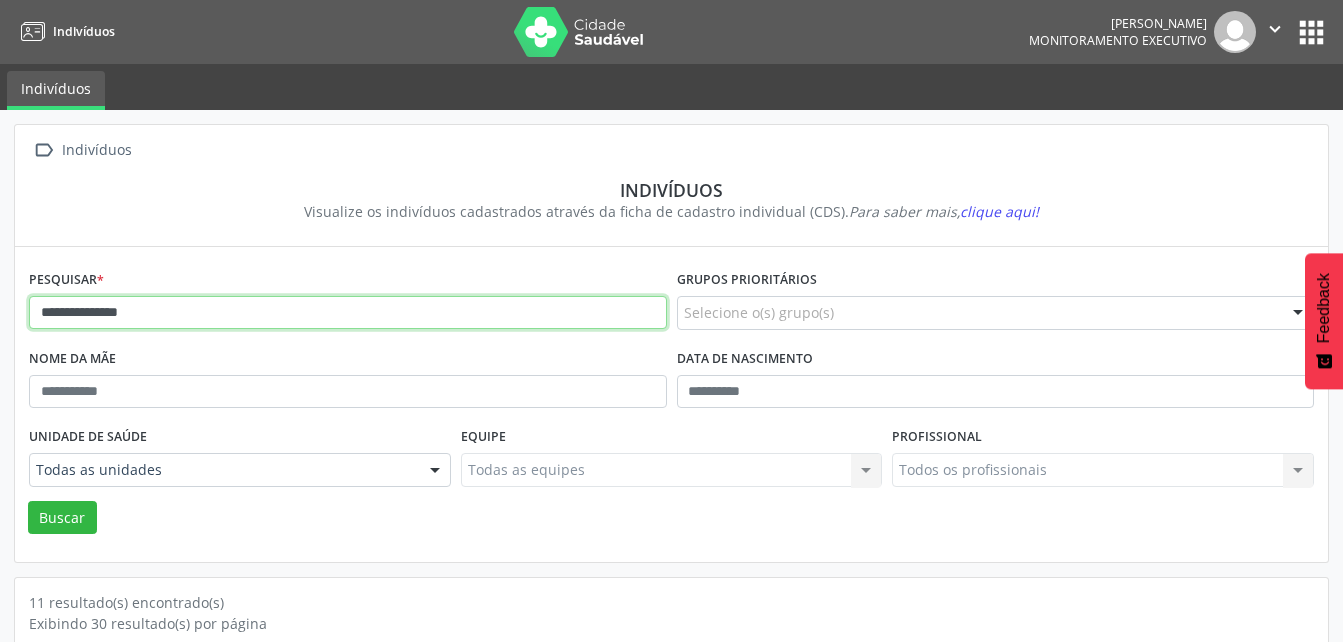click on "**********" at bounding box center [348, 313] 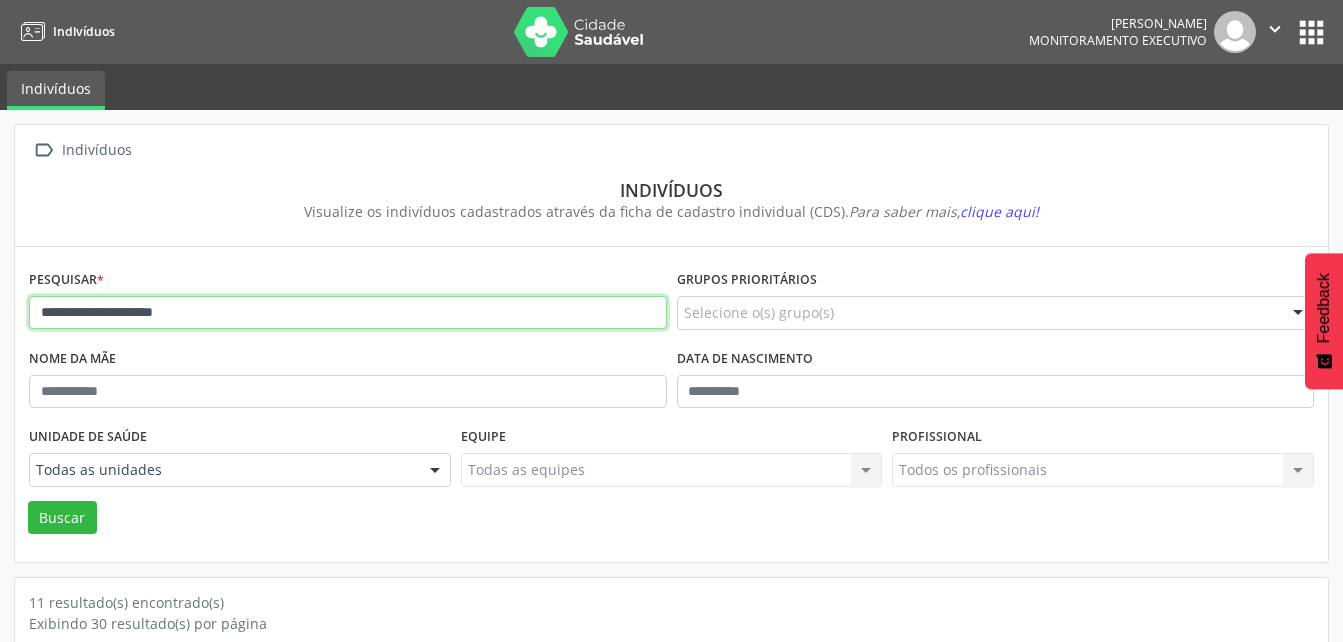 click on "Buscar" at bounding box center [62, 518] 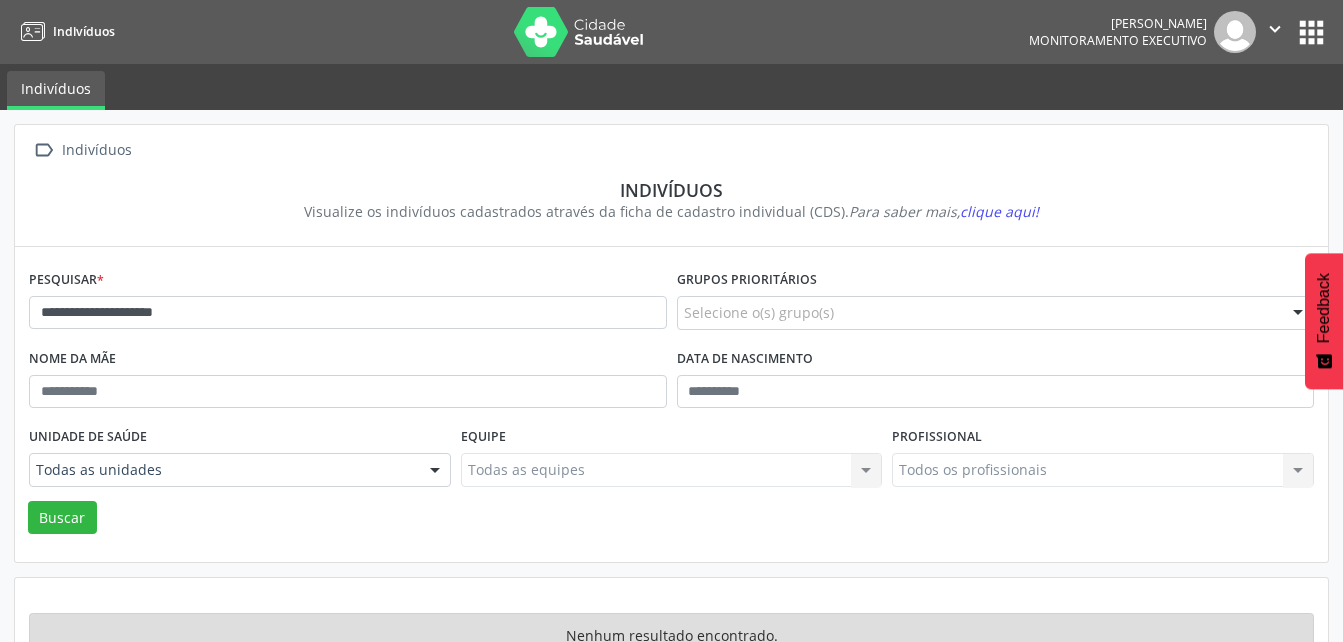 scroll, scrollTop: 58, scrollLeft: 0, axis: vertical 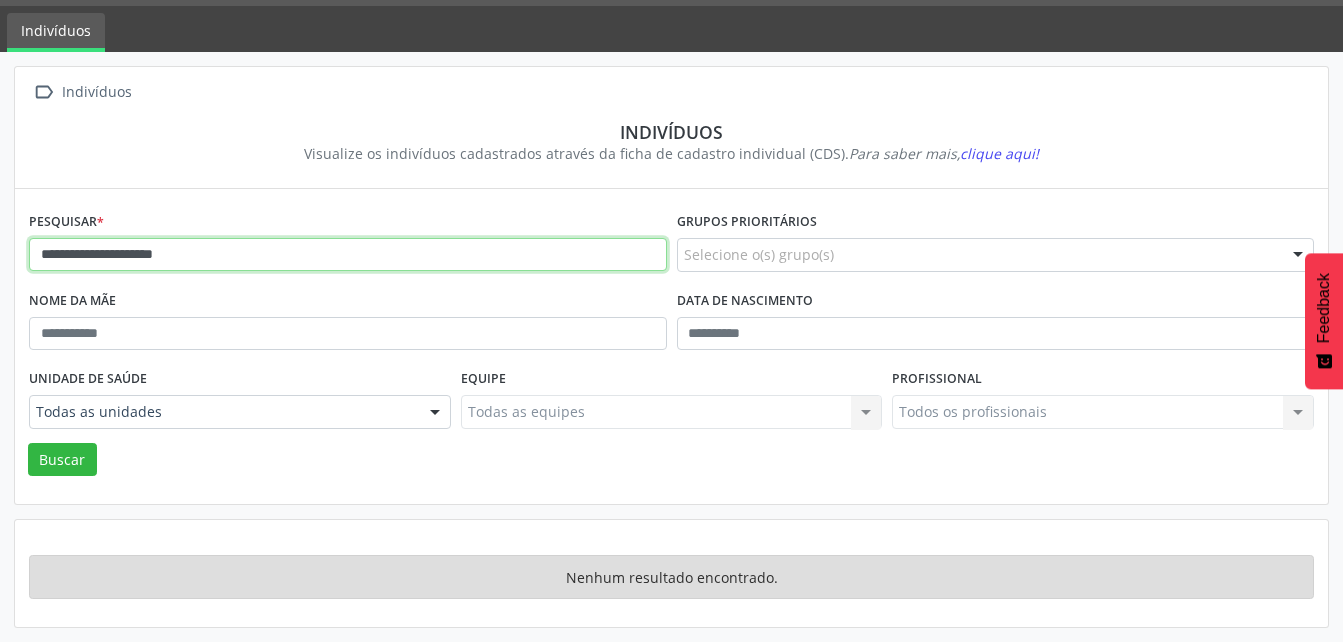 click on "**********" at bounding box center [348, 255] 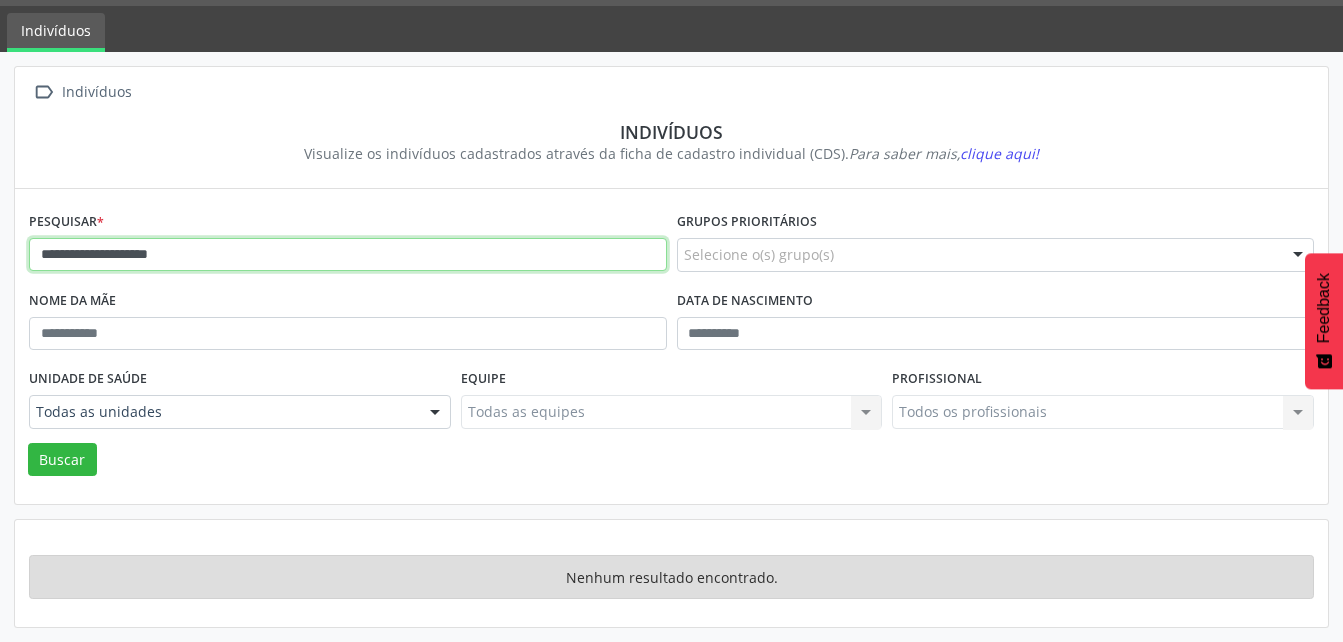 type on "**********" 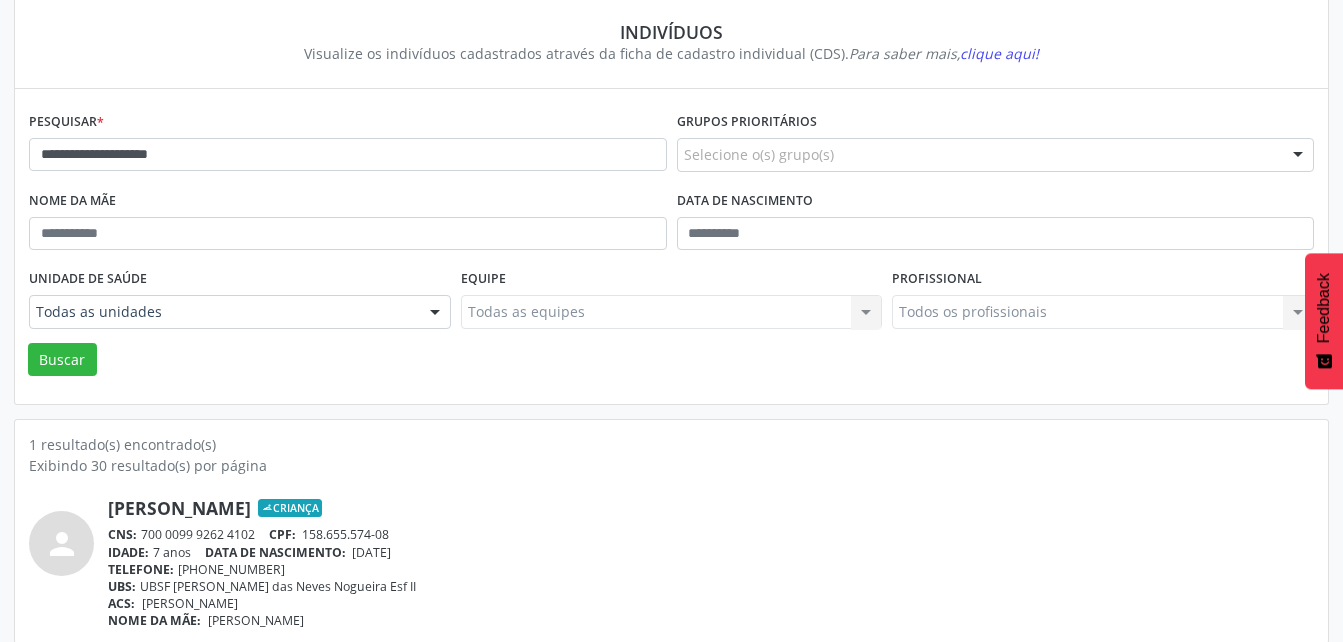 scroll, scrollTop: 174, scrollLeft: 0, axis: vertical 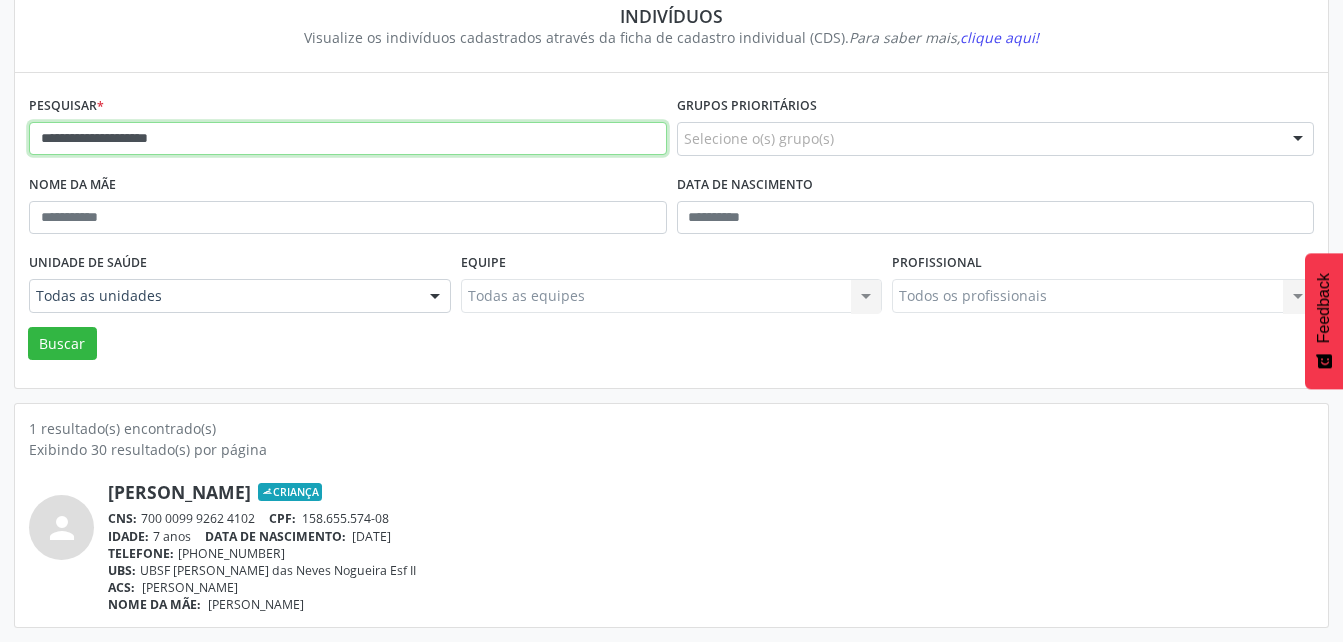 drag, startPoint x: 215, startPoint y: 138, endPoint x: -4, endPoint y: 153, distance: 219.51309 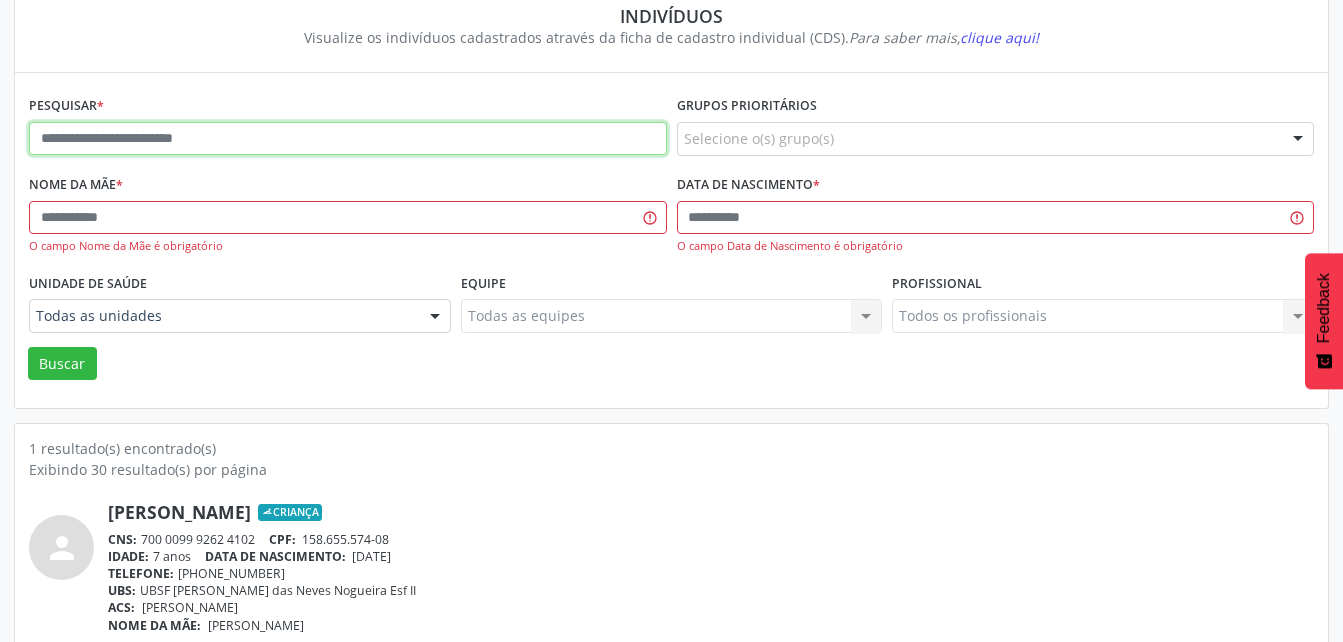 click at bounding box center (348, 139) 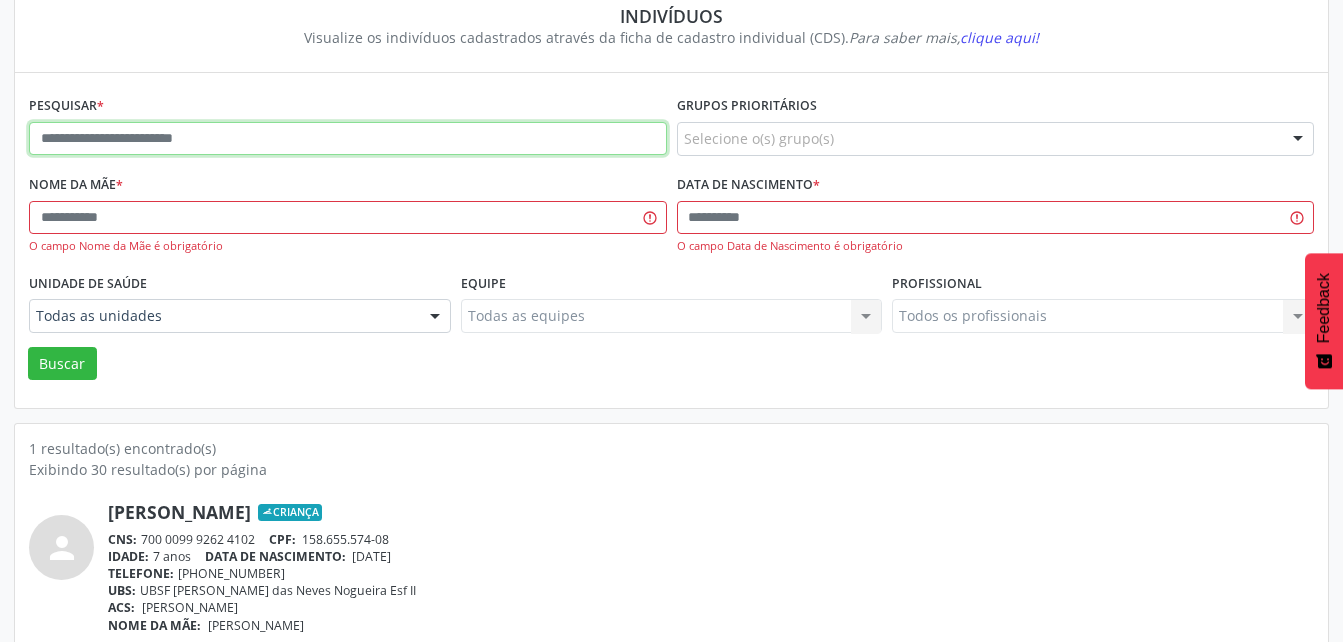 paste on "**********" 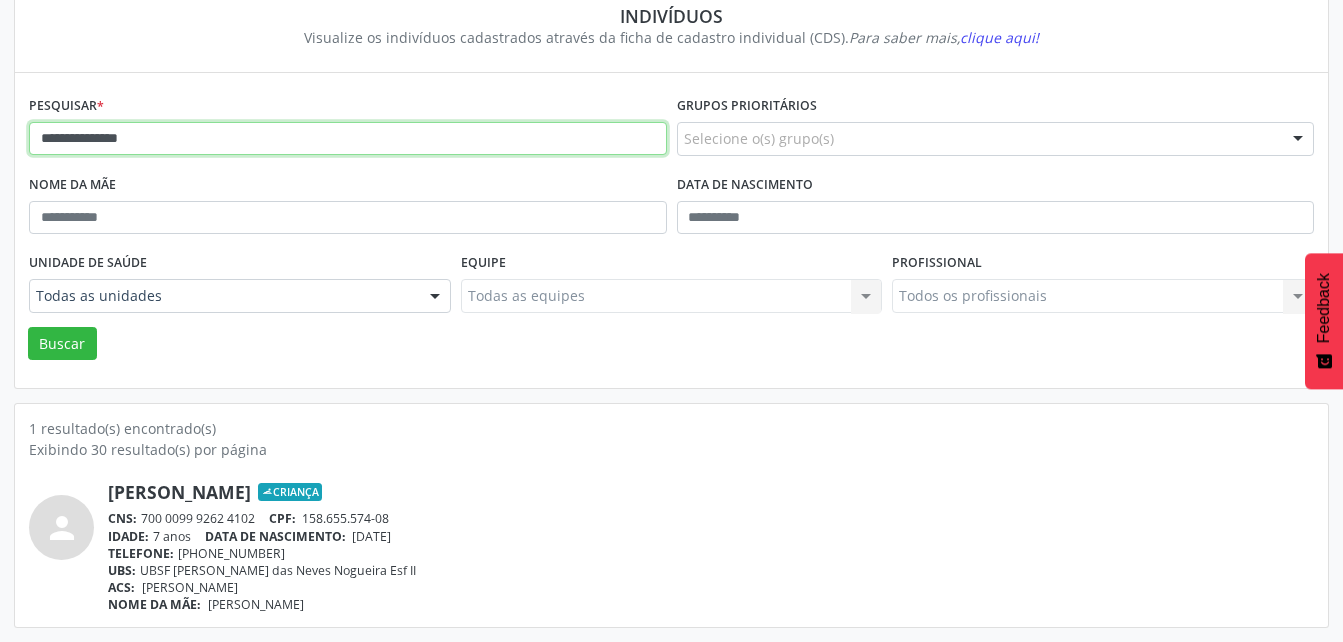 type on "**********" 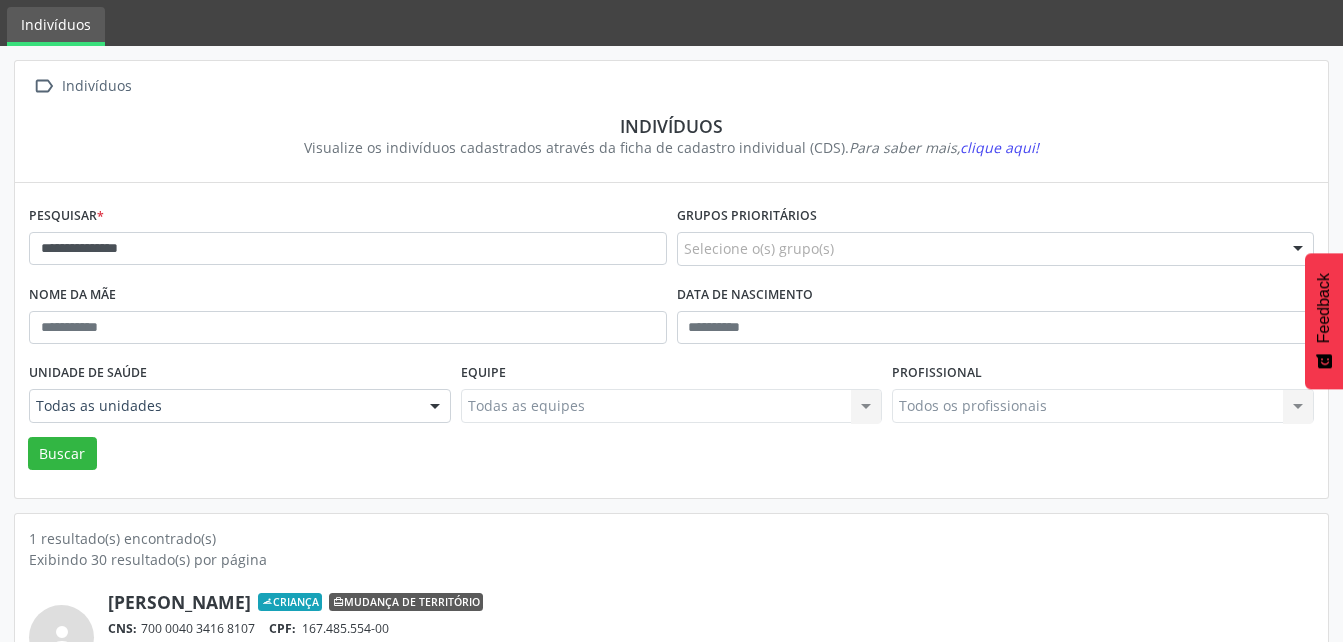 scroll, scrollTop: 174, scrollLeft: 0, axis: vertical 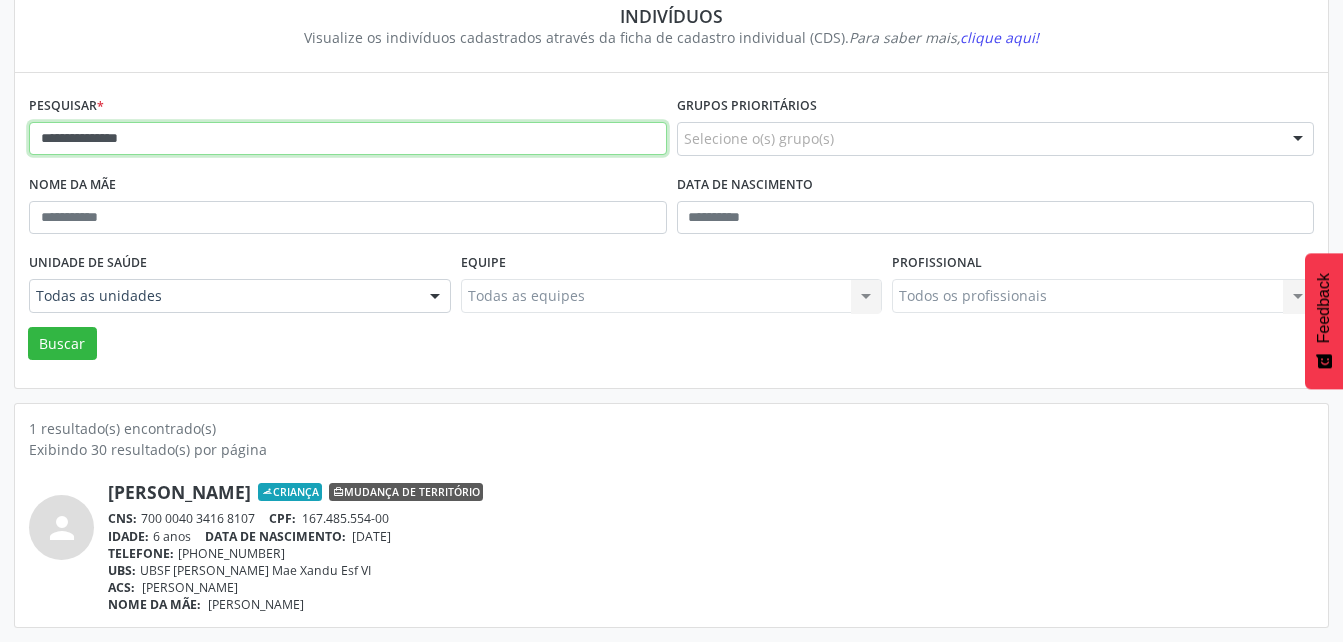 drag, startPoint x: 231, startPoint y: 144, endPoint x: -4, endPoint y: 157, distance: 235.3593 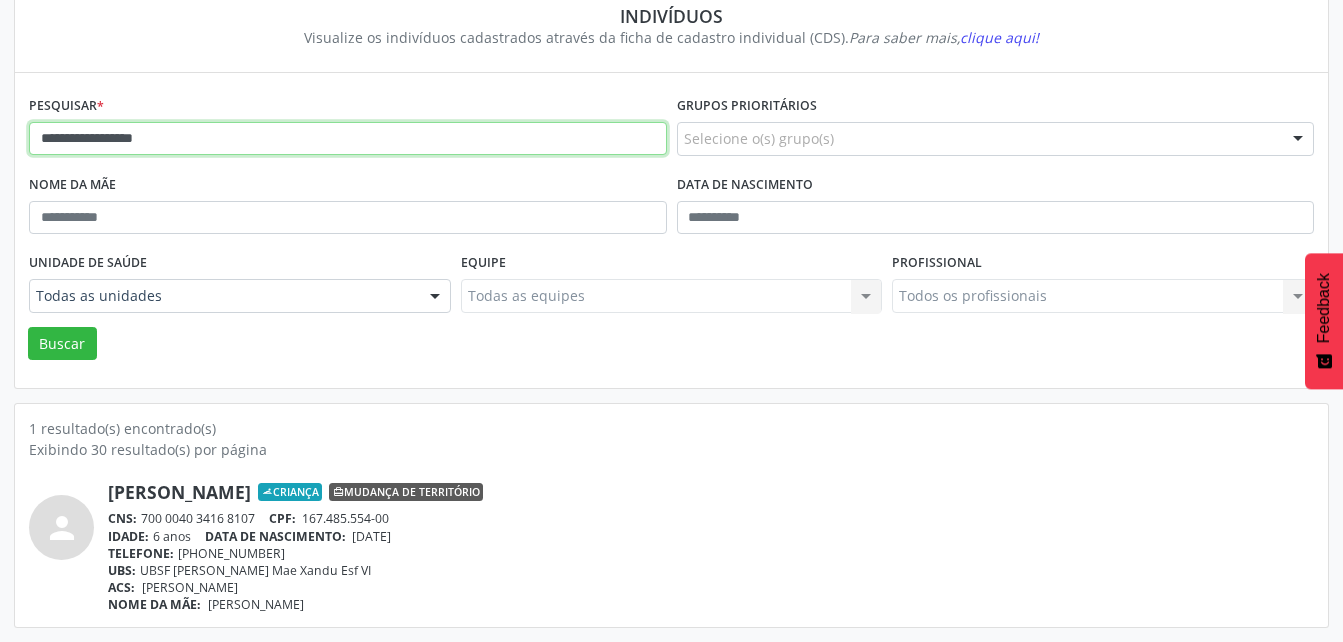 click on "Buscar" at bounding box center (62, 344) 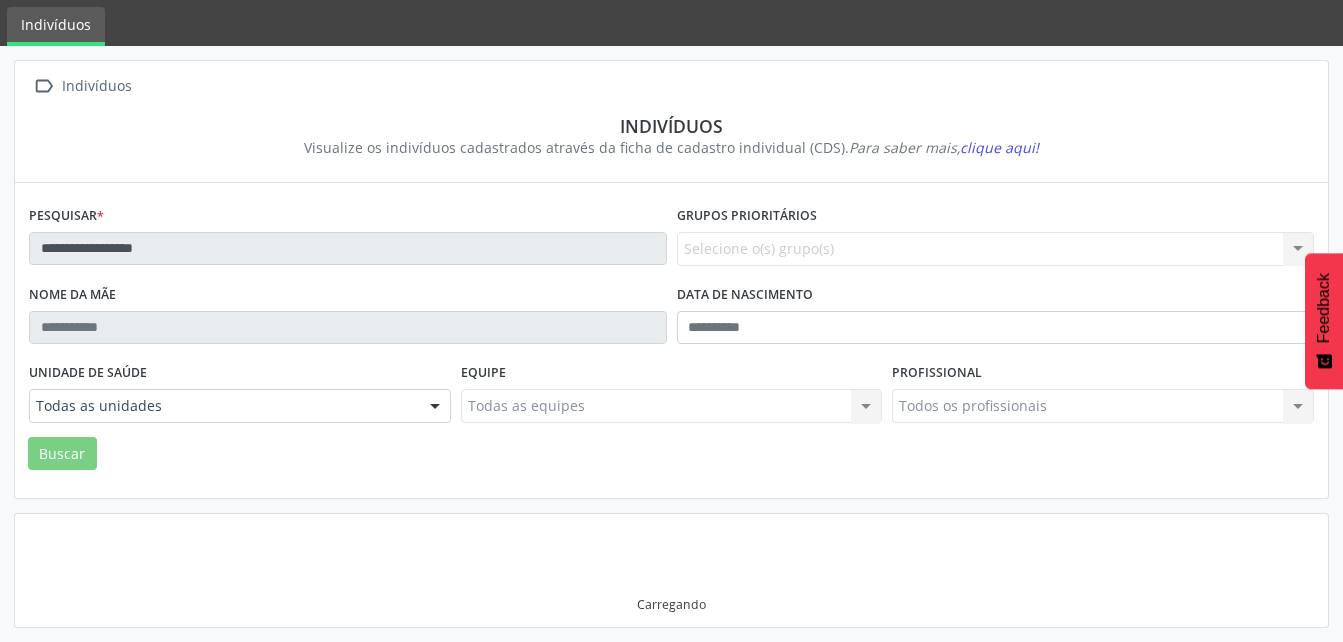 scroll, scrollTop: 174, scrollLeft: 0, axis: vertical 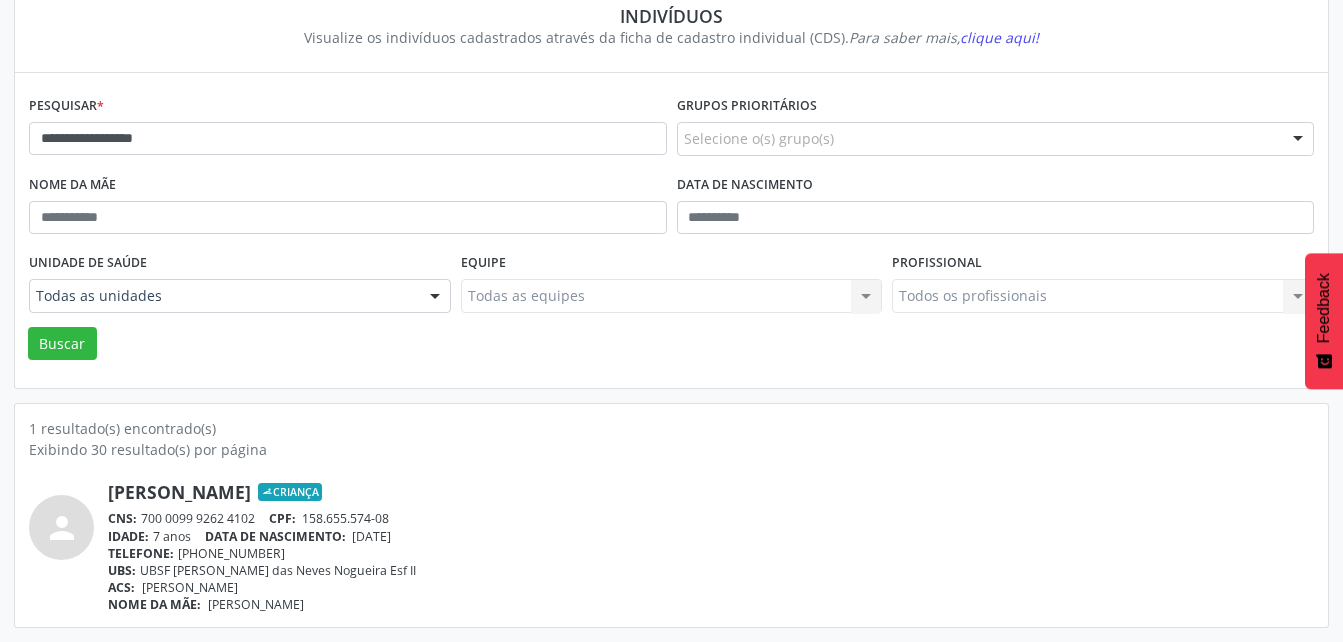 drag, startPoint x: 143, startPoint y: 518, endPoint x: 258, endPoint y: 522, distance: 115.06954 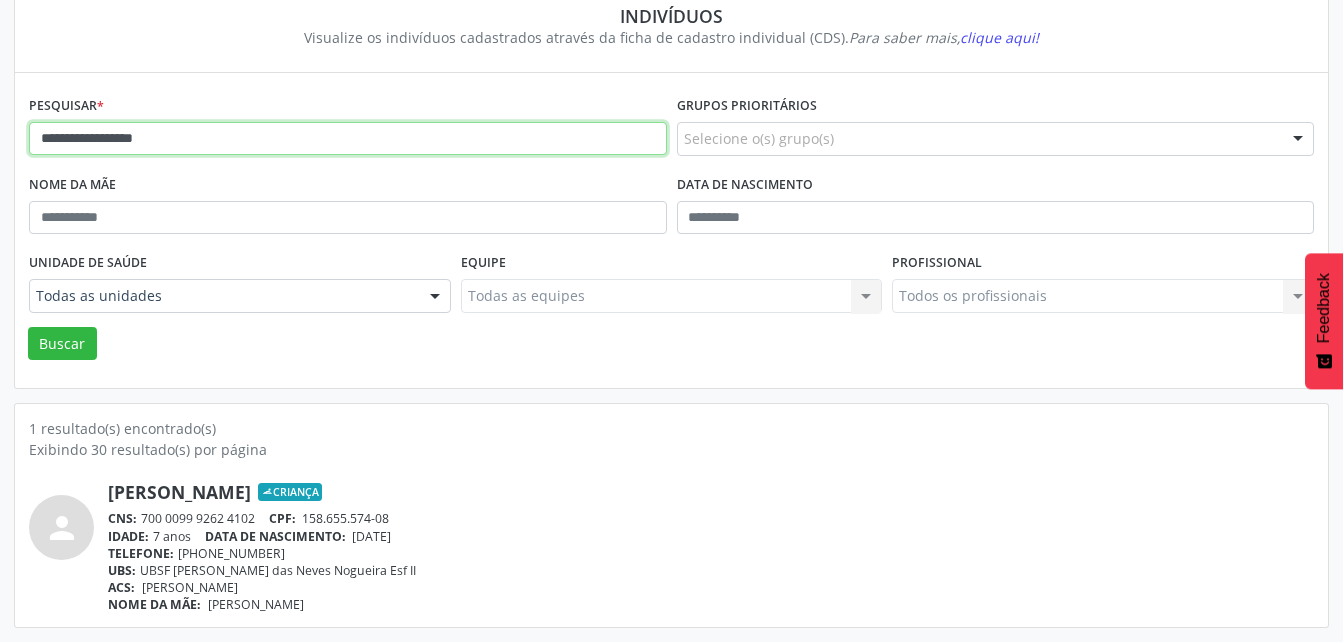 drag, startPoint x: 210, startPoint y: 150, endPoint x: 82, endPoint y: 160, distance: 128.39003 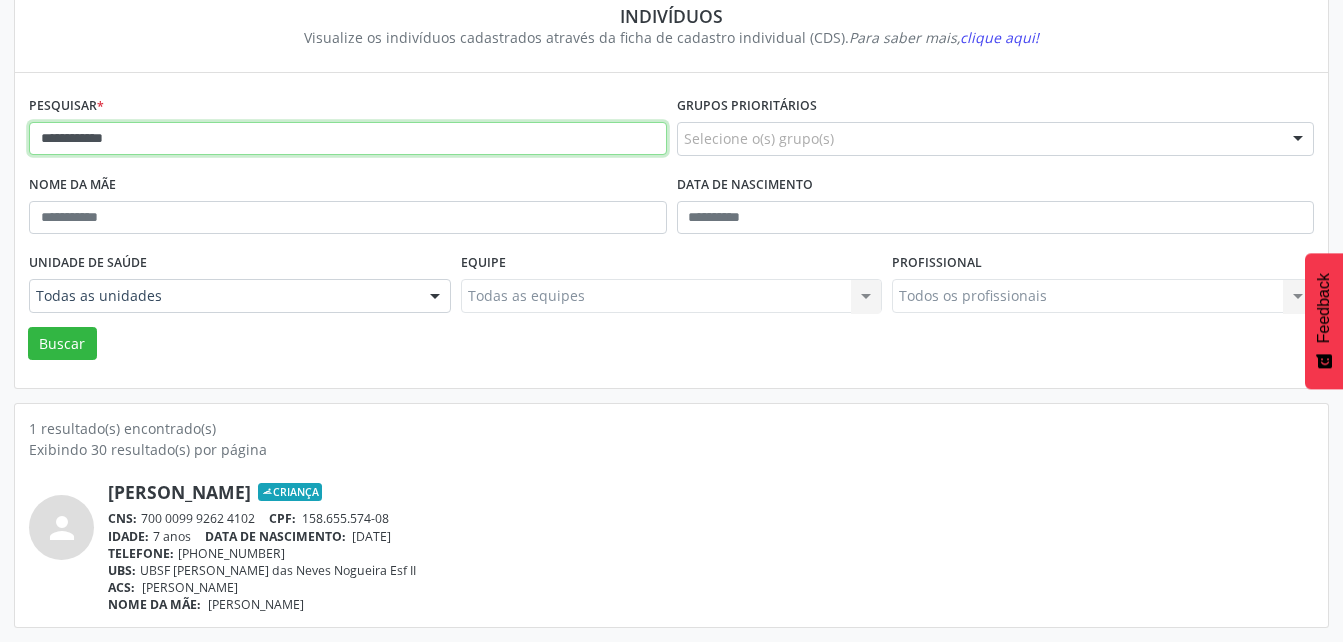 type on "**********" 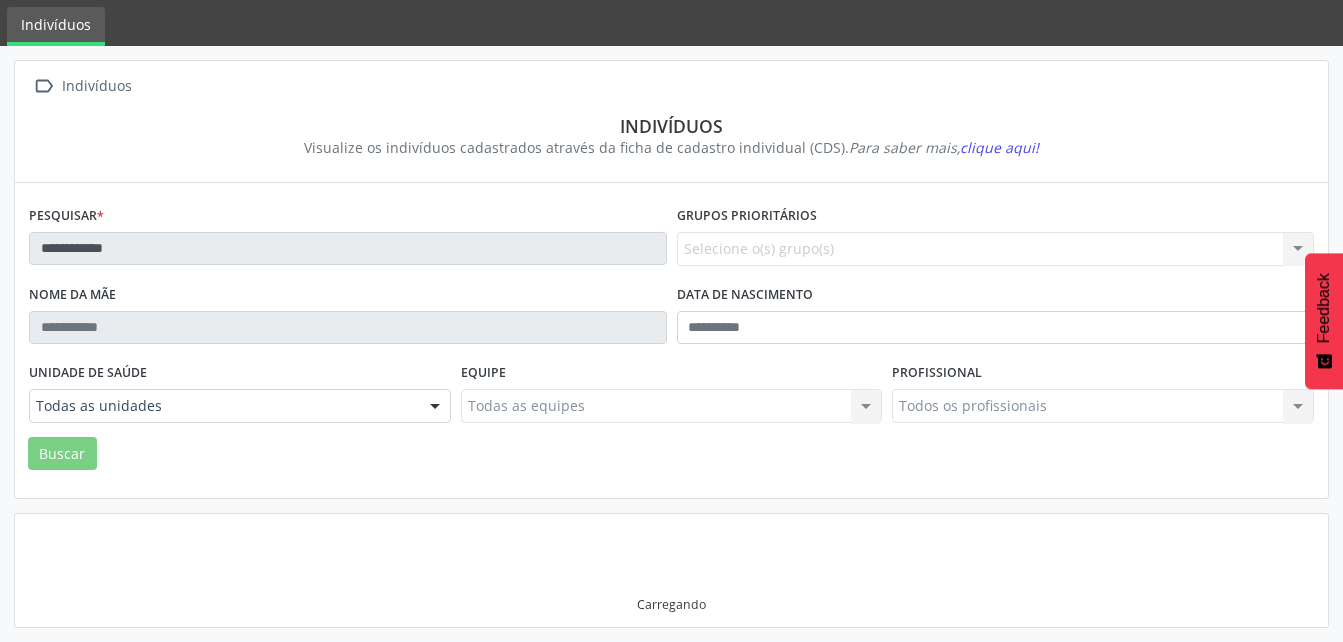 scroll, scrollTop: 174, scrollLeft: 0, axis: vertical 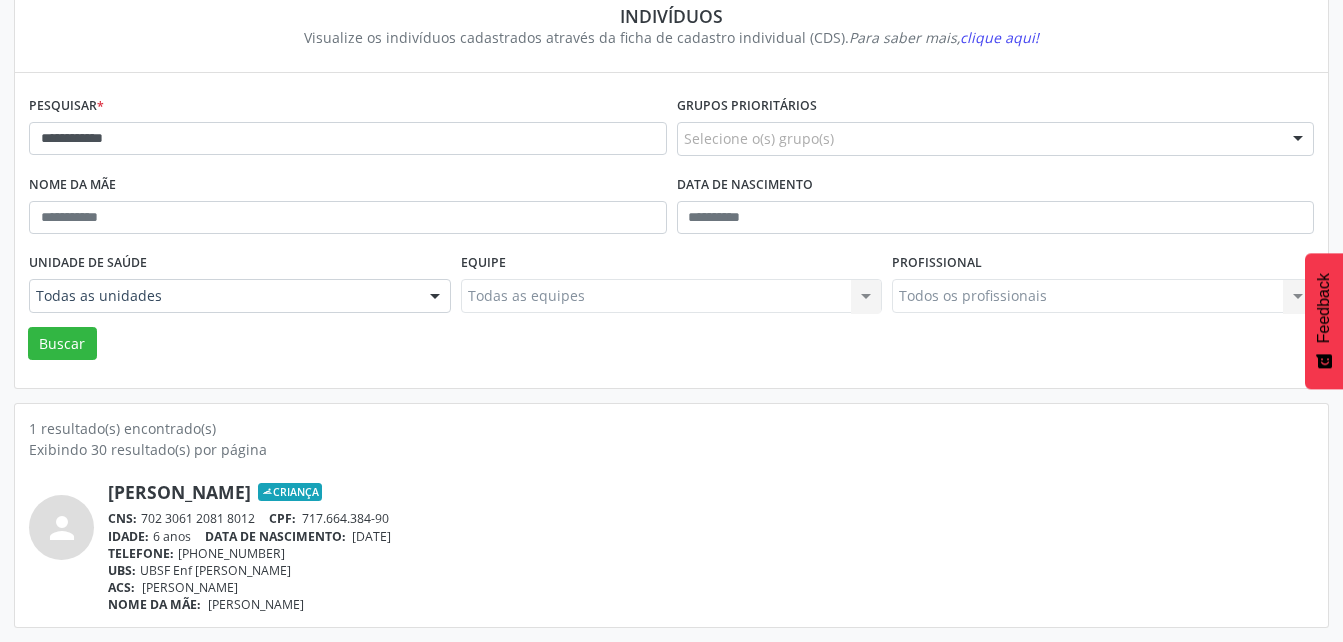 drag, startPoint x: 145, startPoint y: 513, endPoint x: 257, endPoint y: 518, distance: 112.11155 